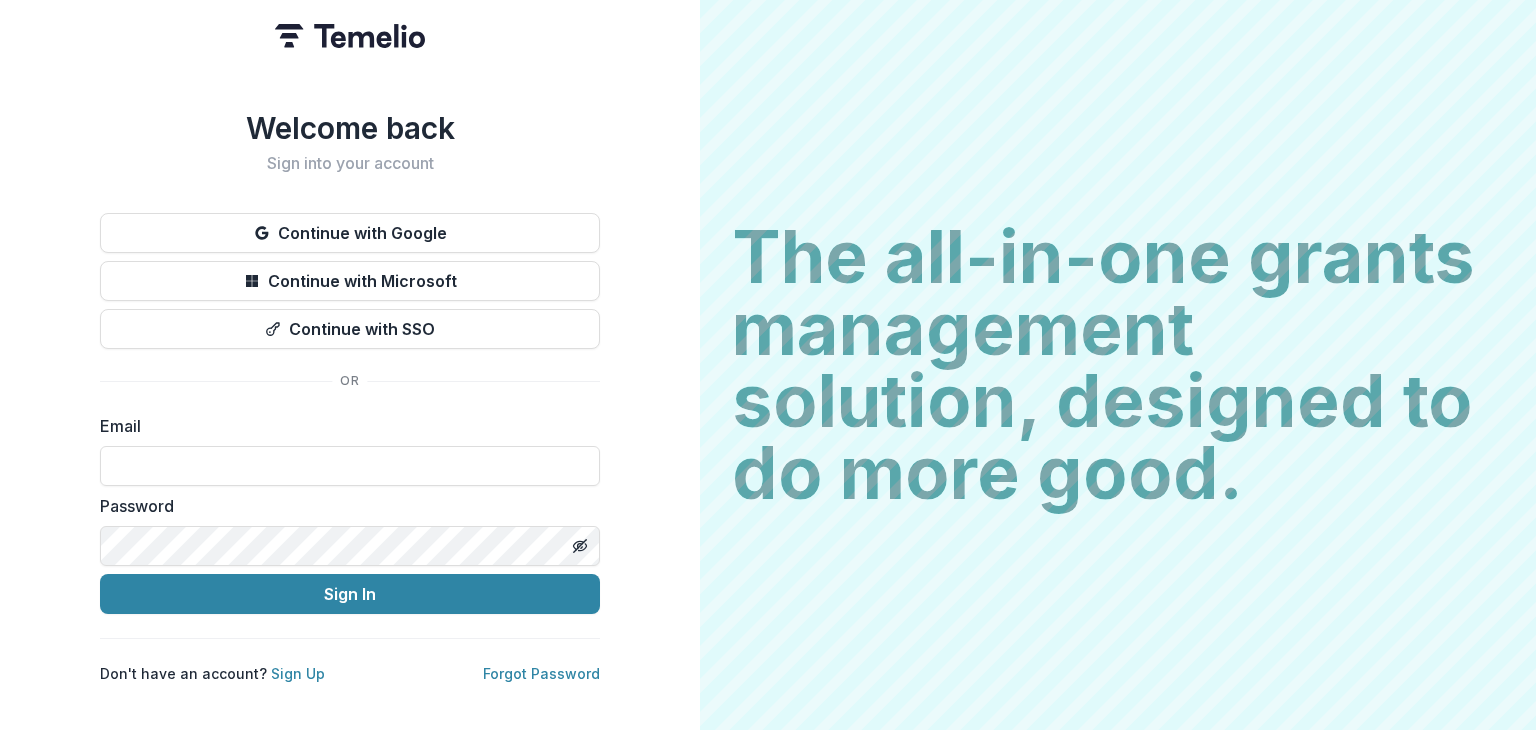 scroll, scrollTop: 0, scrollLeft: 0, axis: both 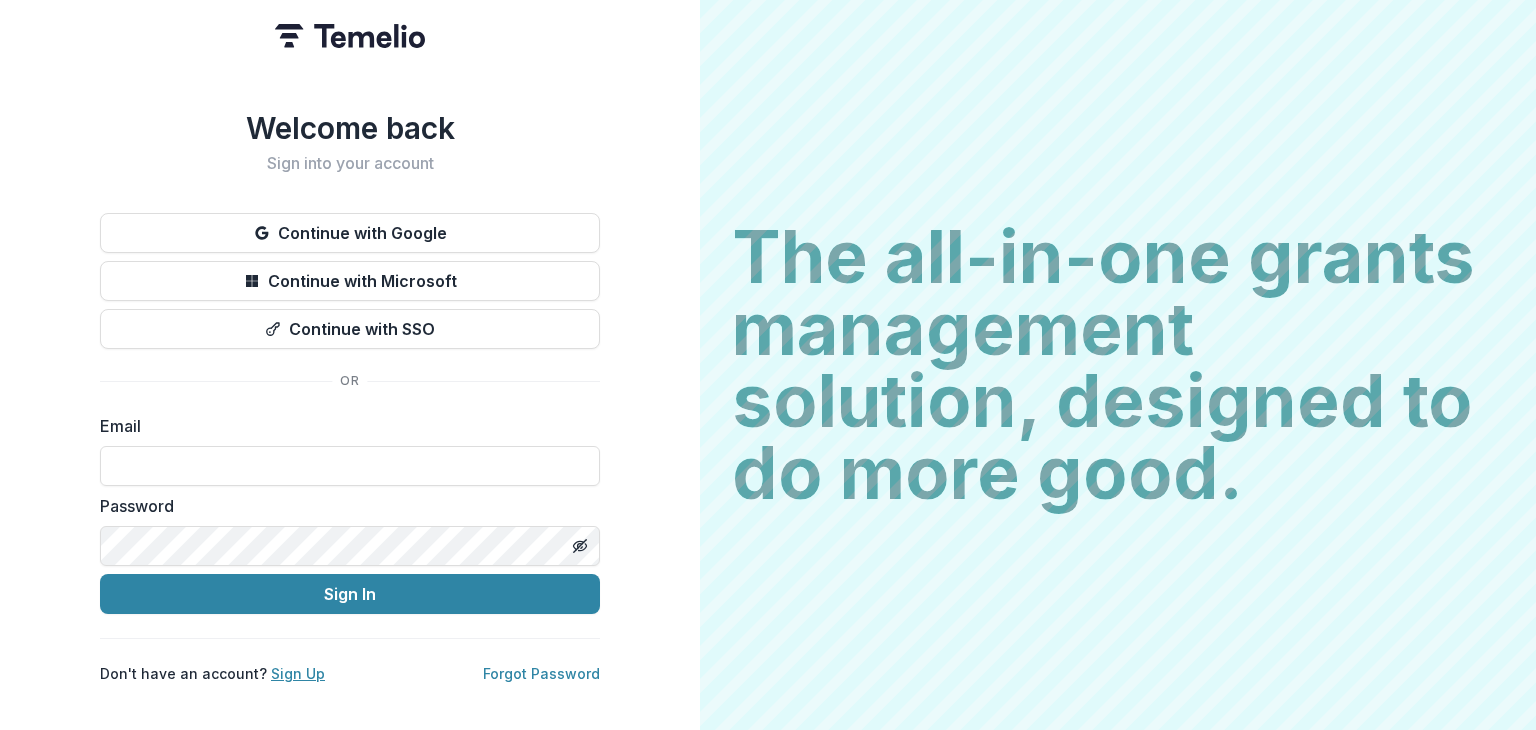 click on "Sign Up" at bounding box center [298, 673] 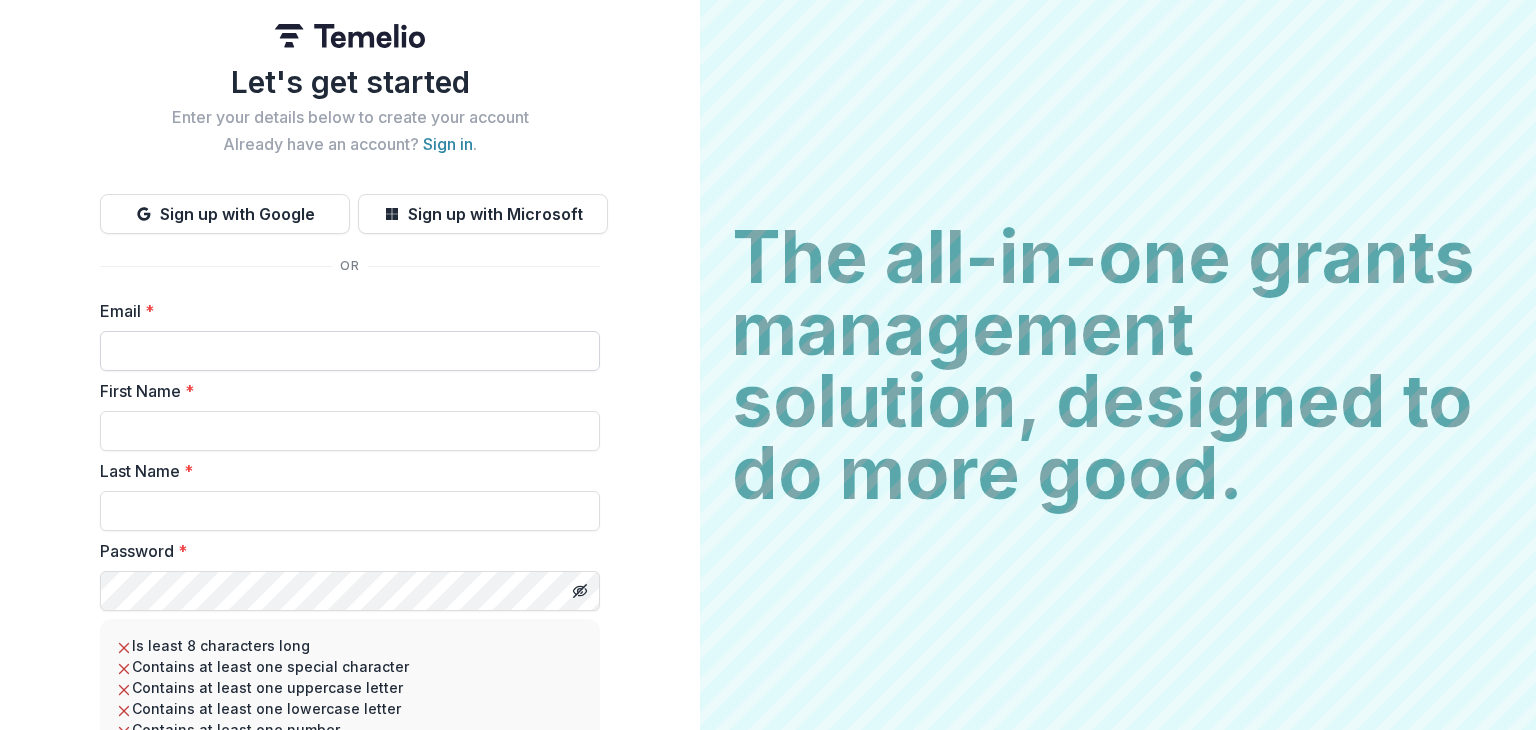 click on "Email *" at bounding box center (350, 351) 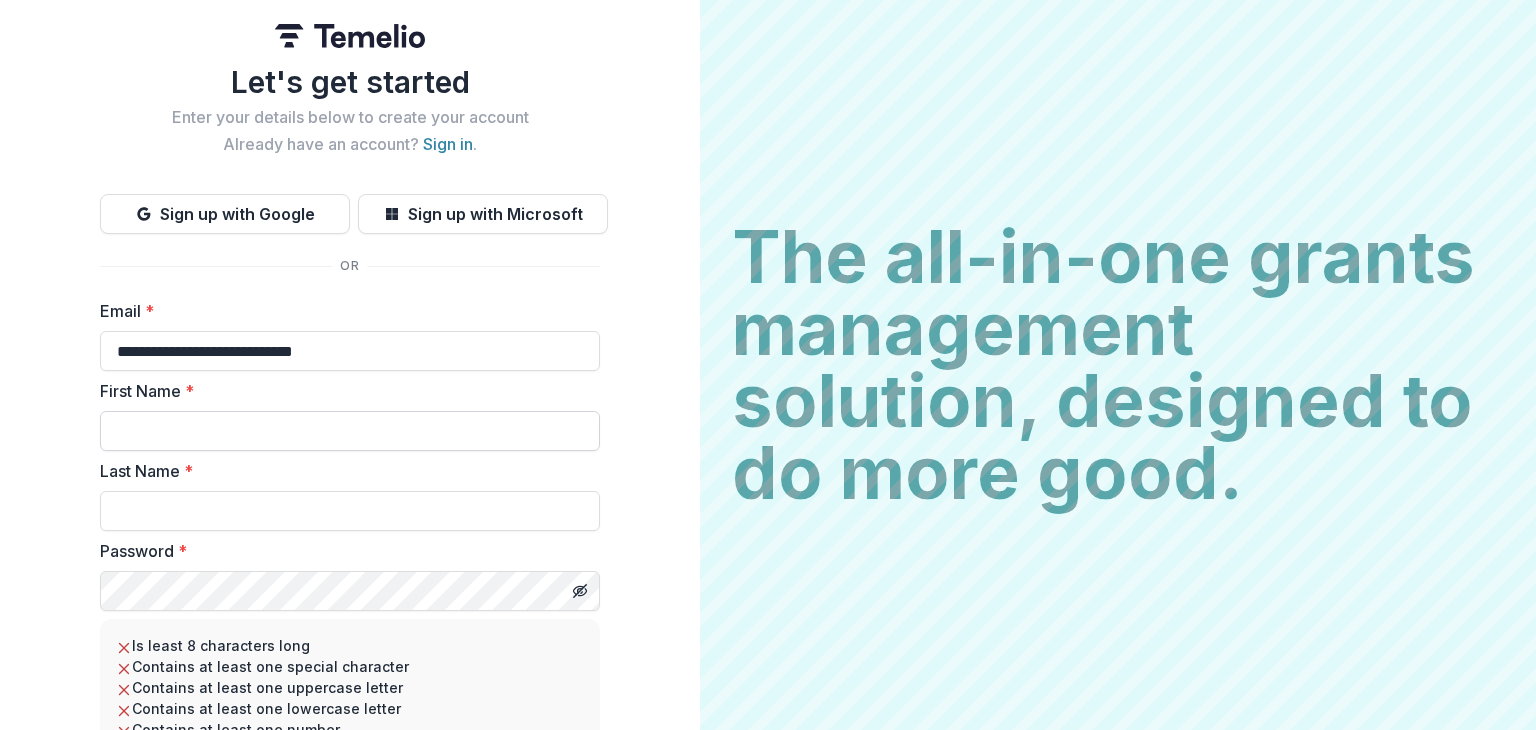 type on "**********" 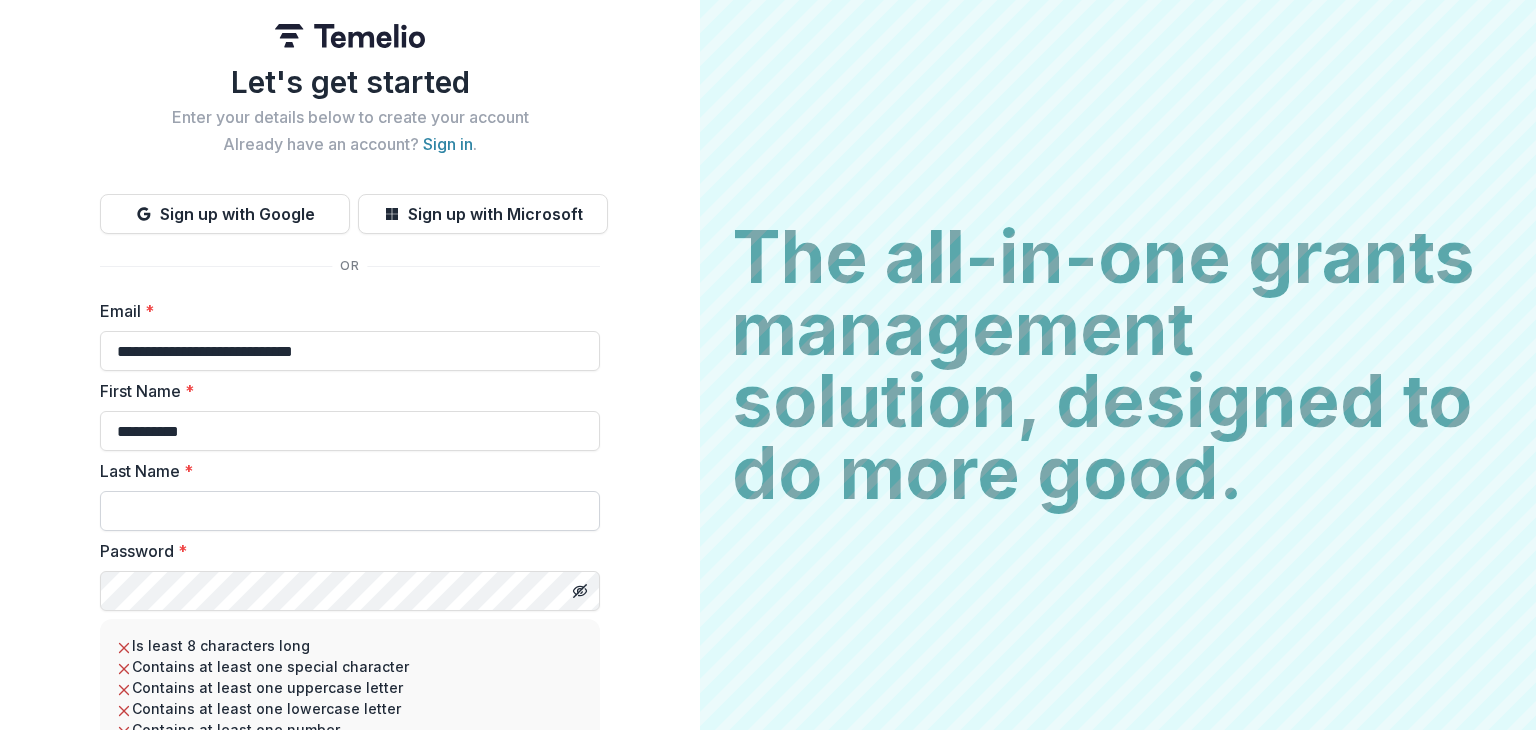 type on "**********" 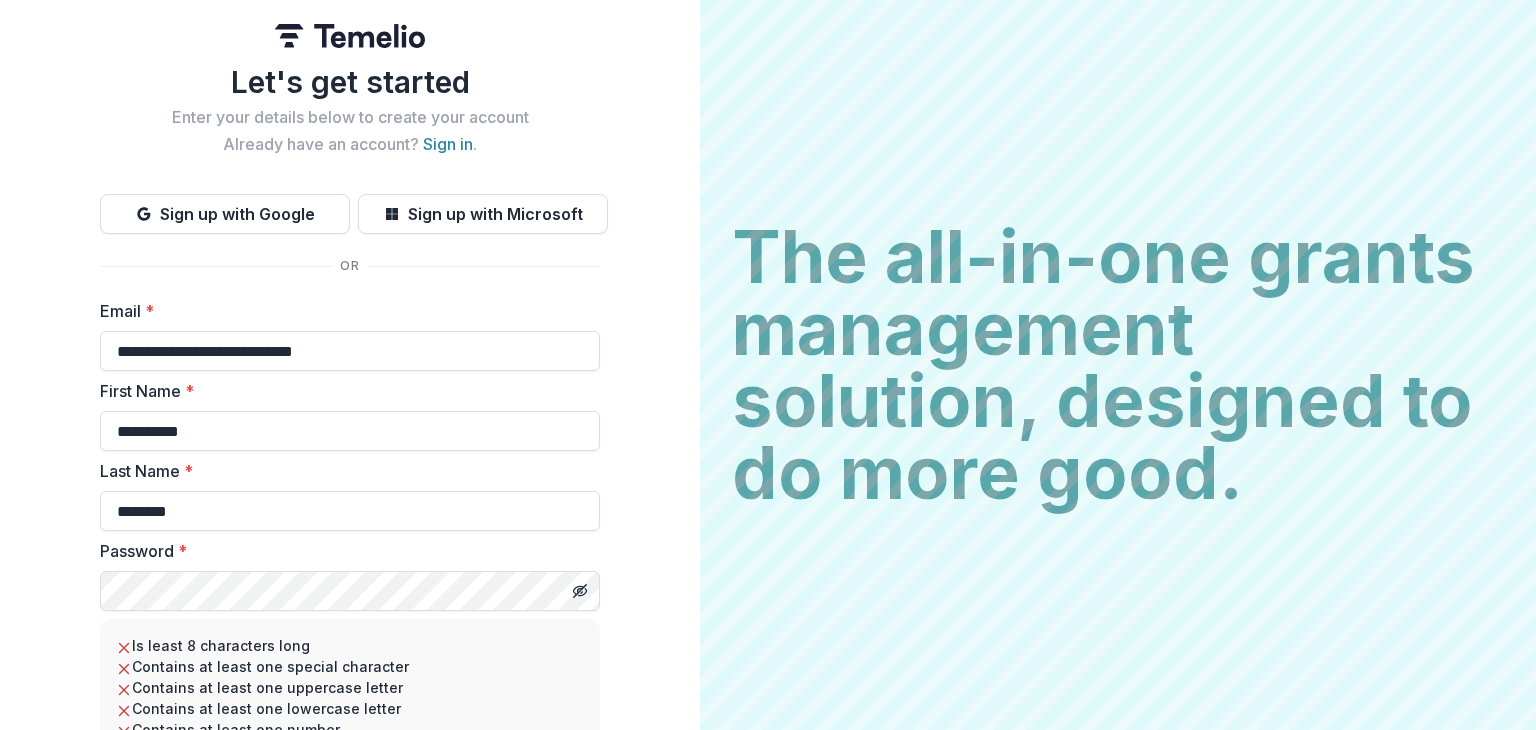 type on "********" 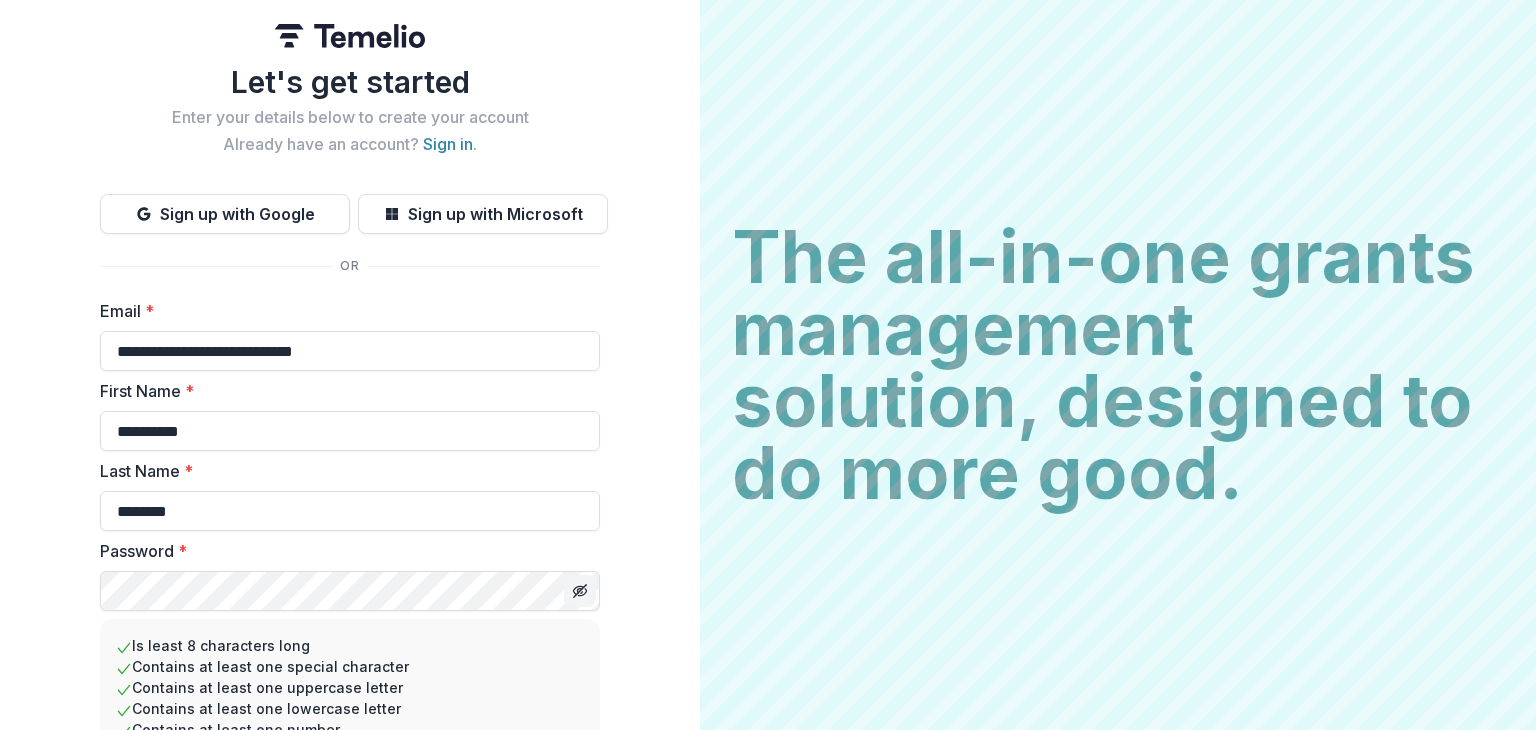 click at bounding box center [580, 591] 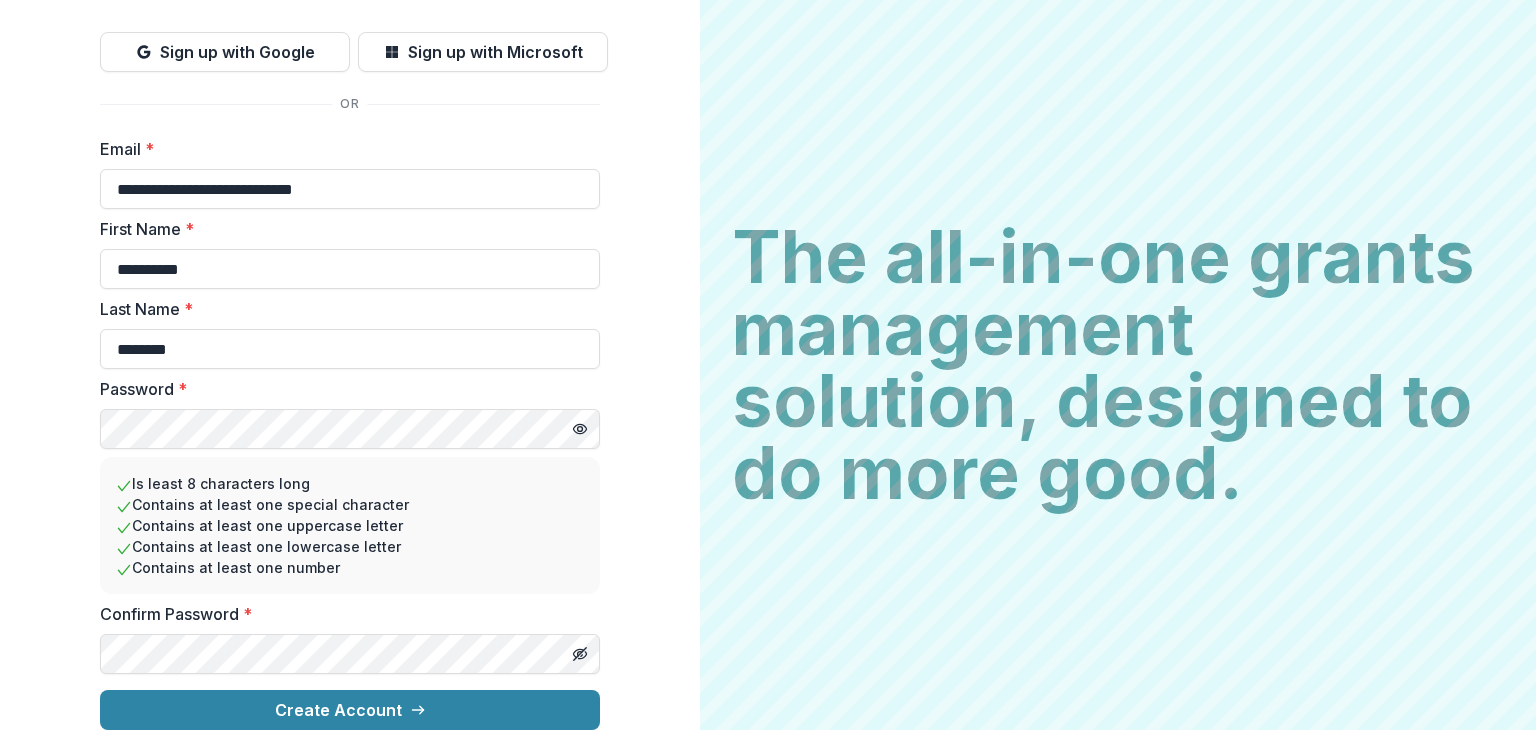 scroll, scrollTop: 178, scrollLeft: 0, axis: vertical 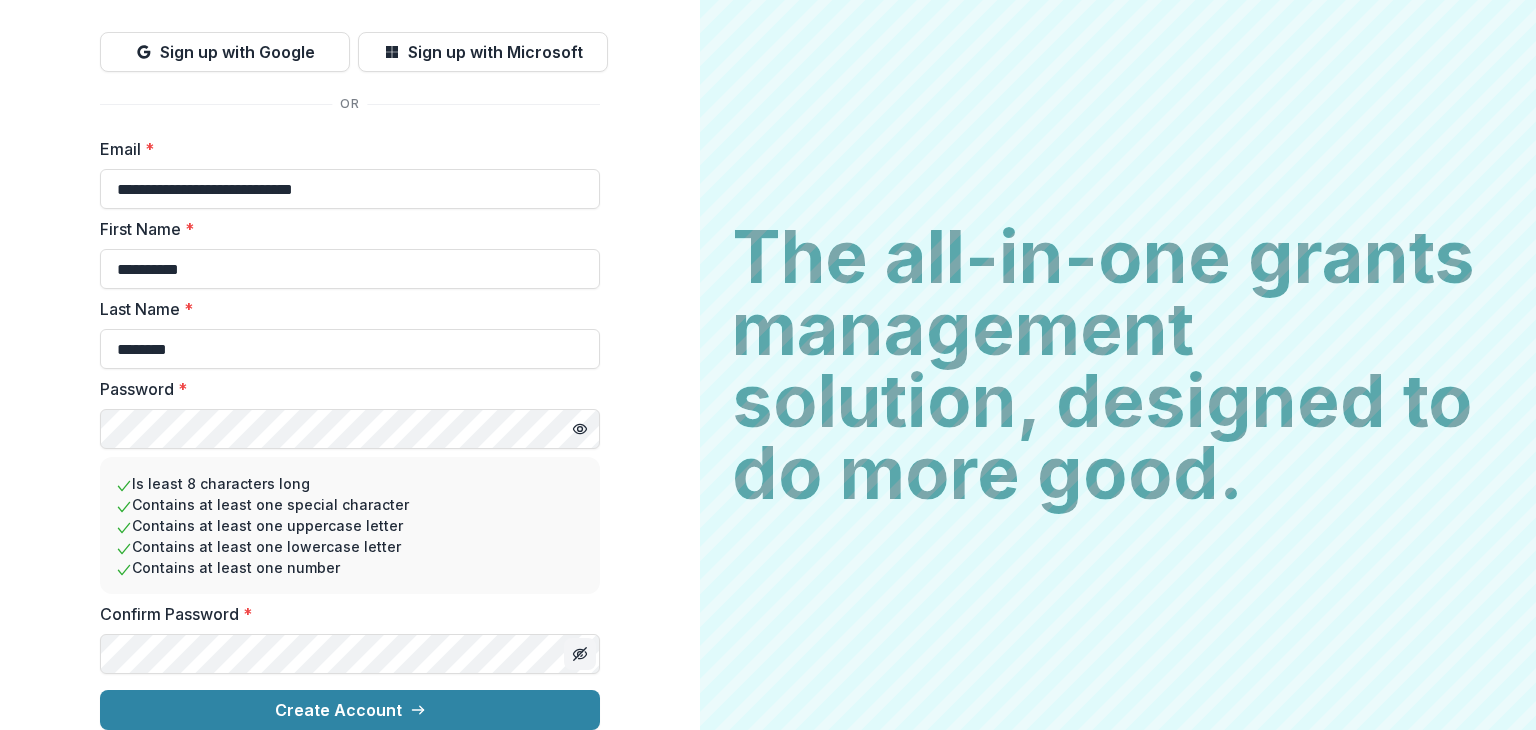 click 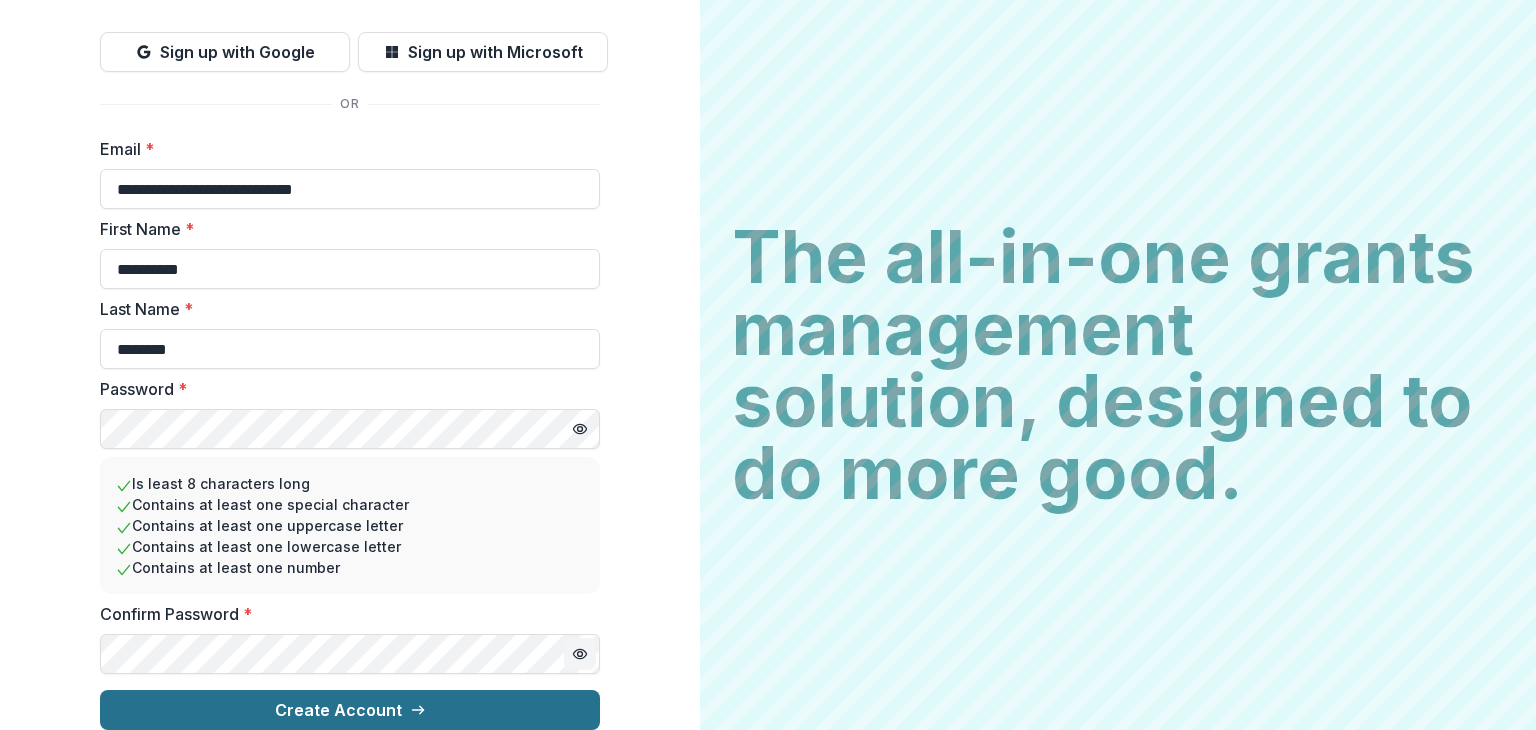 click on "Create Account" at bounding box center (350, 710) 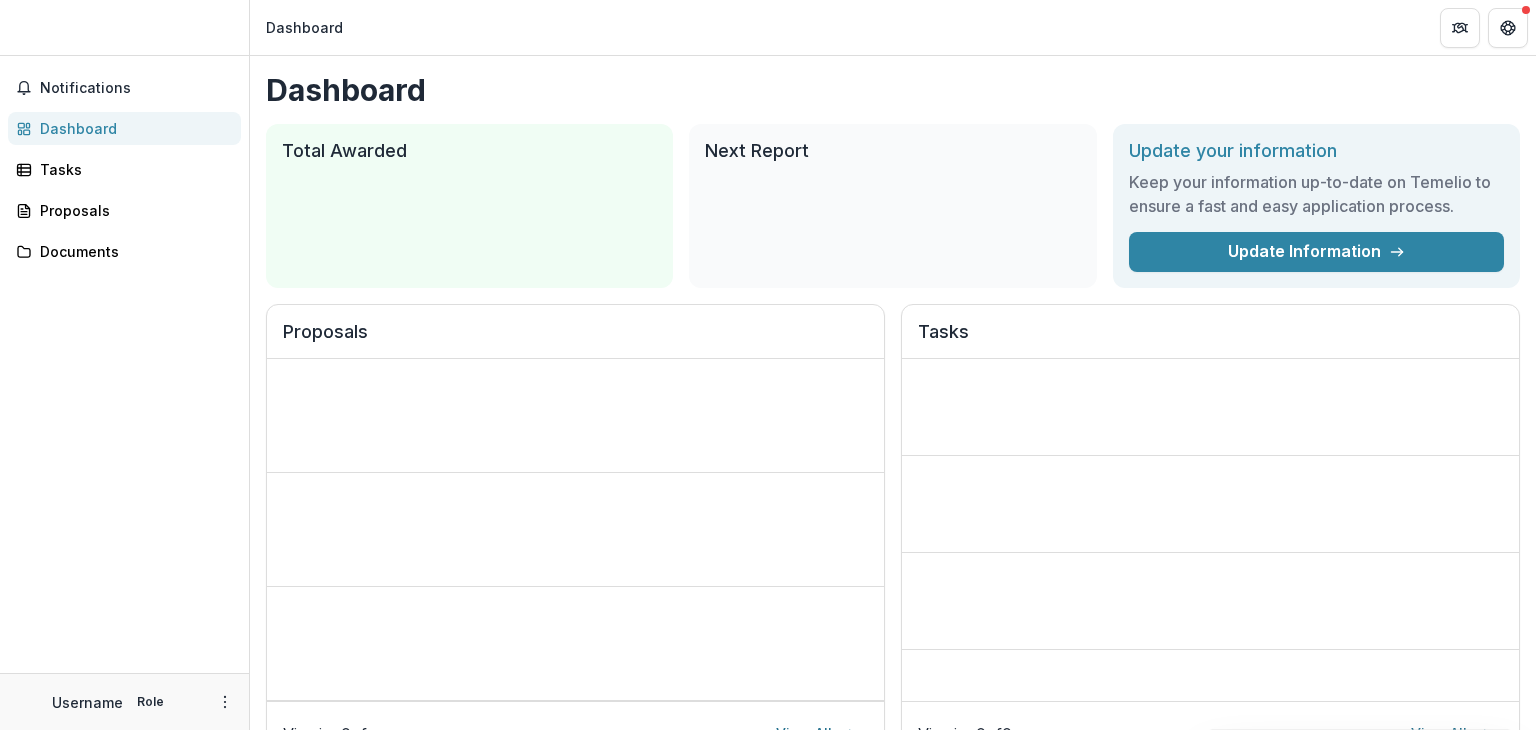 scroll, scrollTop: 0, scrollLeft: 0, axis: both 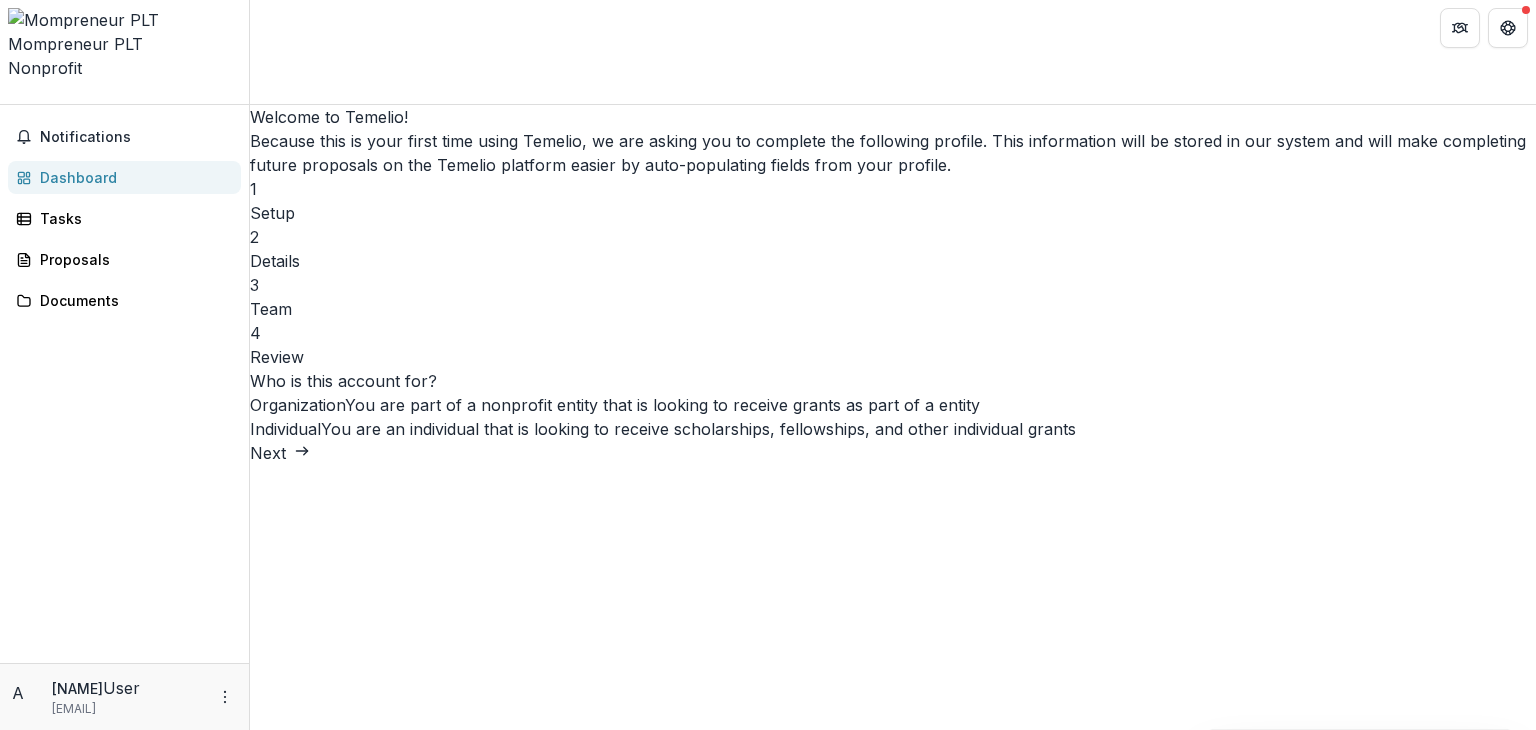click on "Next" at bounding box center (280, 453) 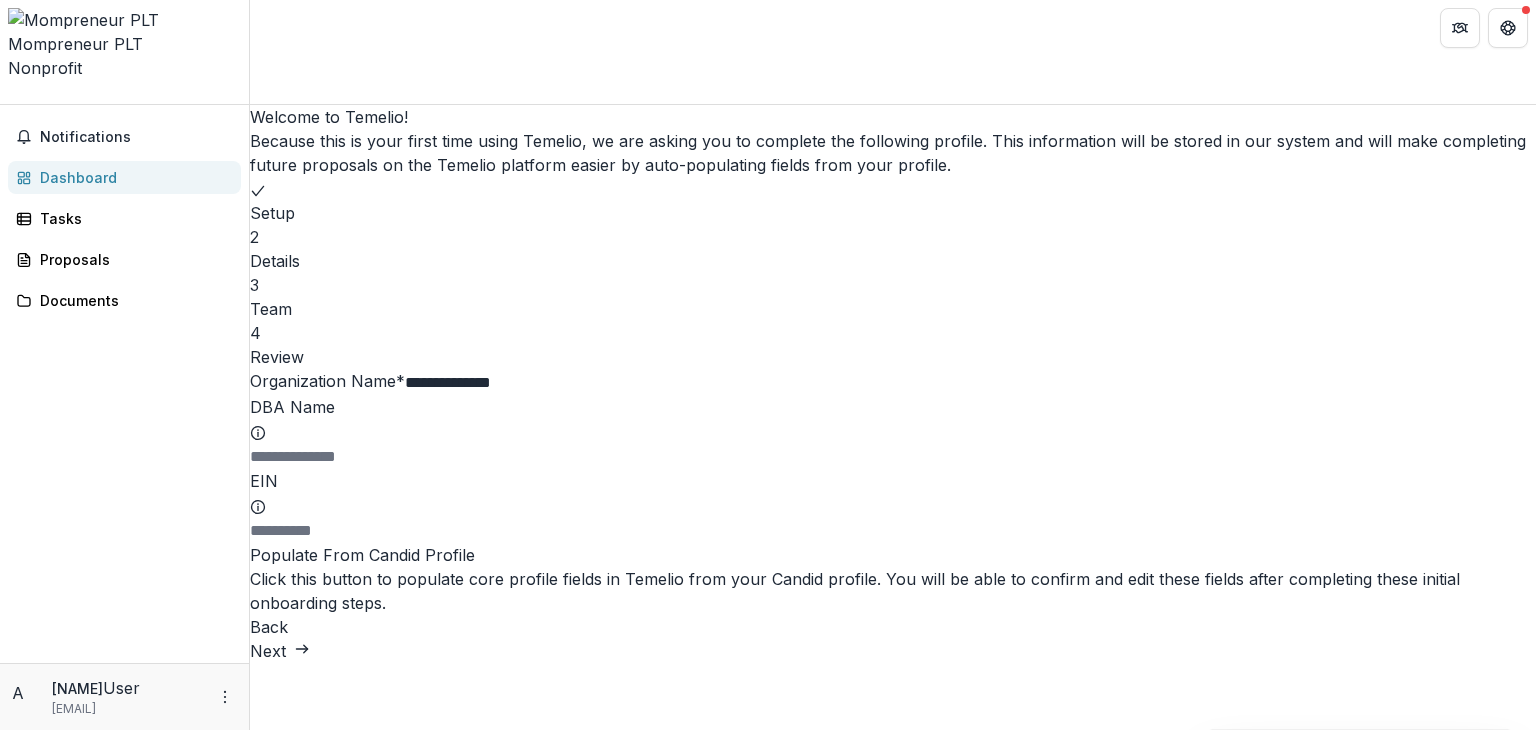 click on "DBA Name" at bounding box center [330, 457] 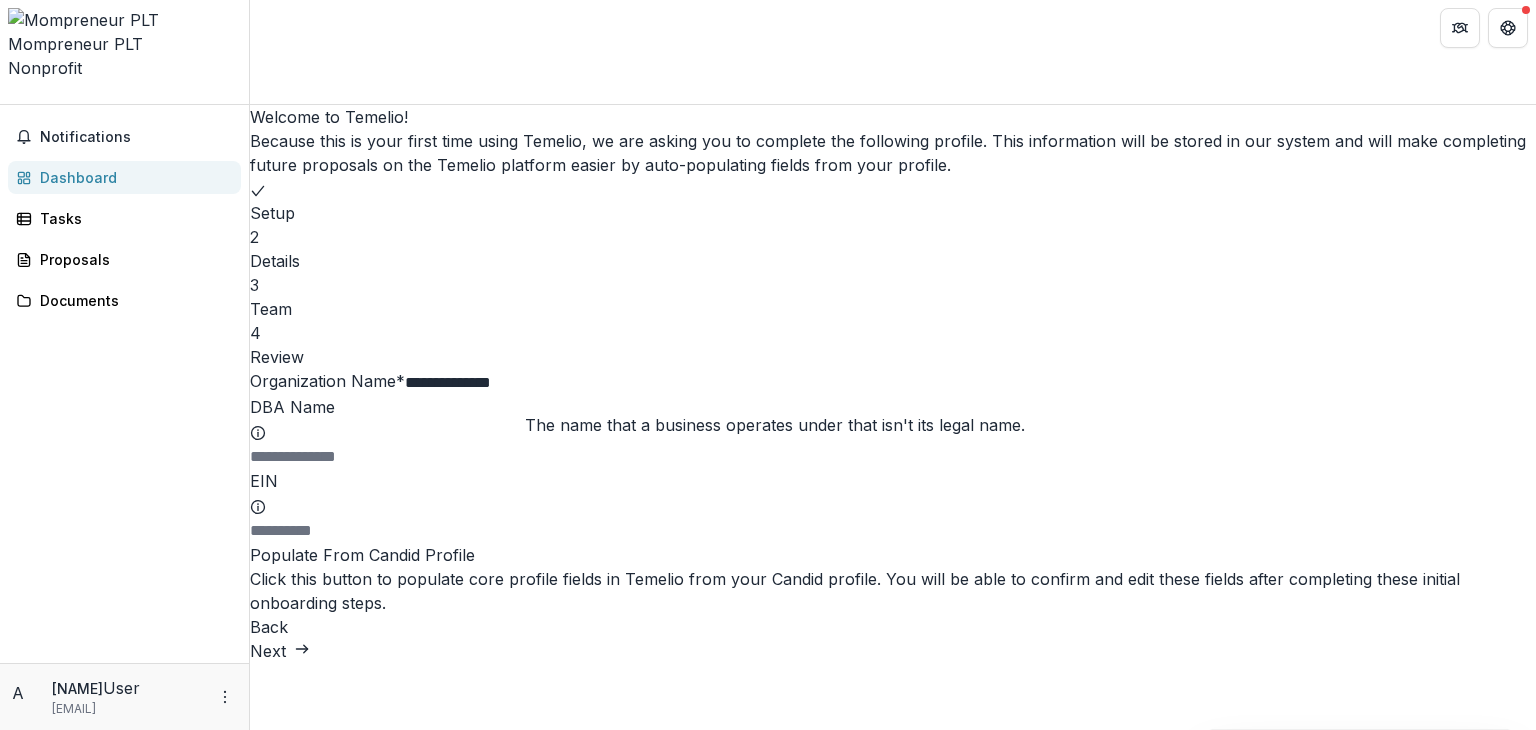 click 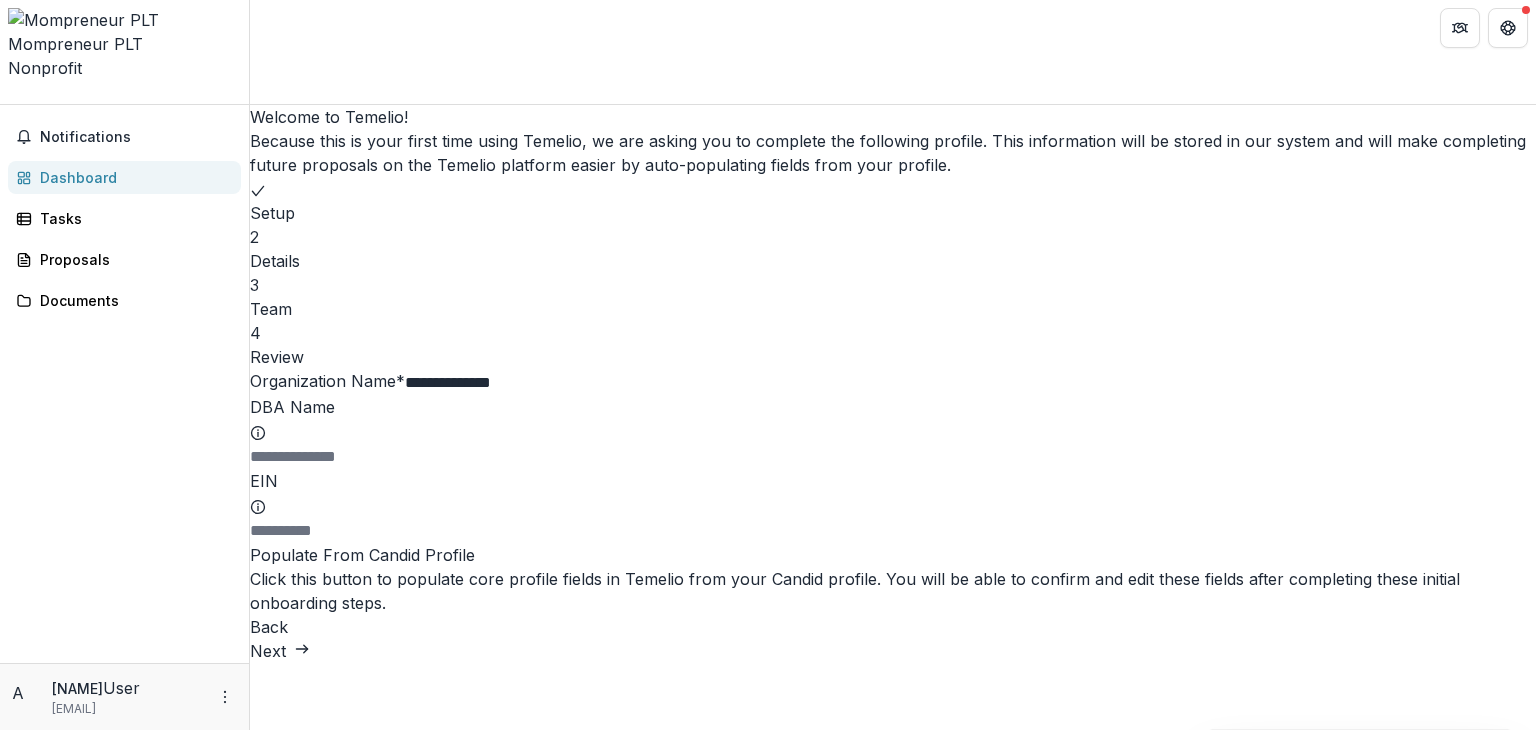 click 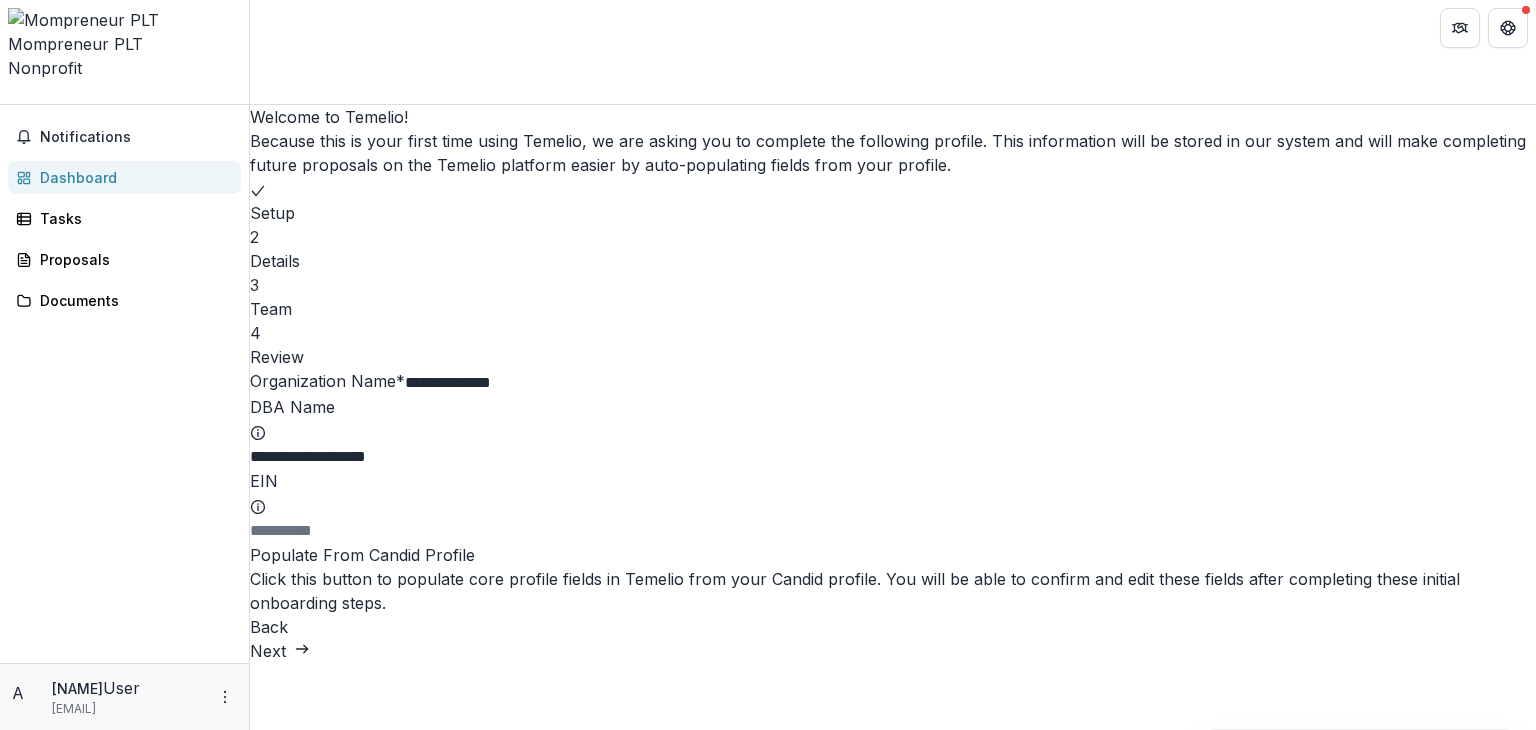 scroll, scrollTop: 95, scrollLeft: 0, axis: vertical 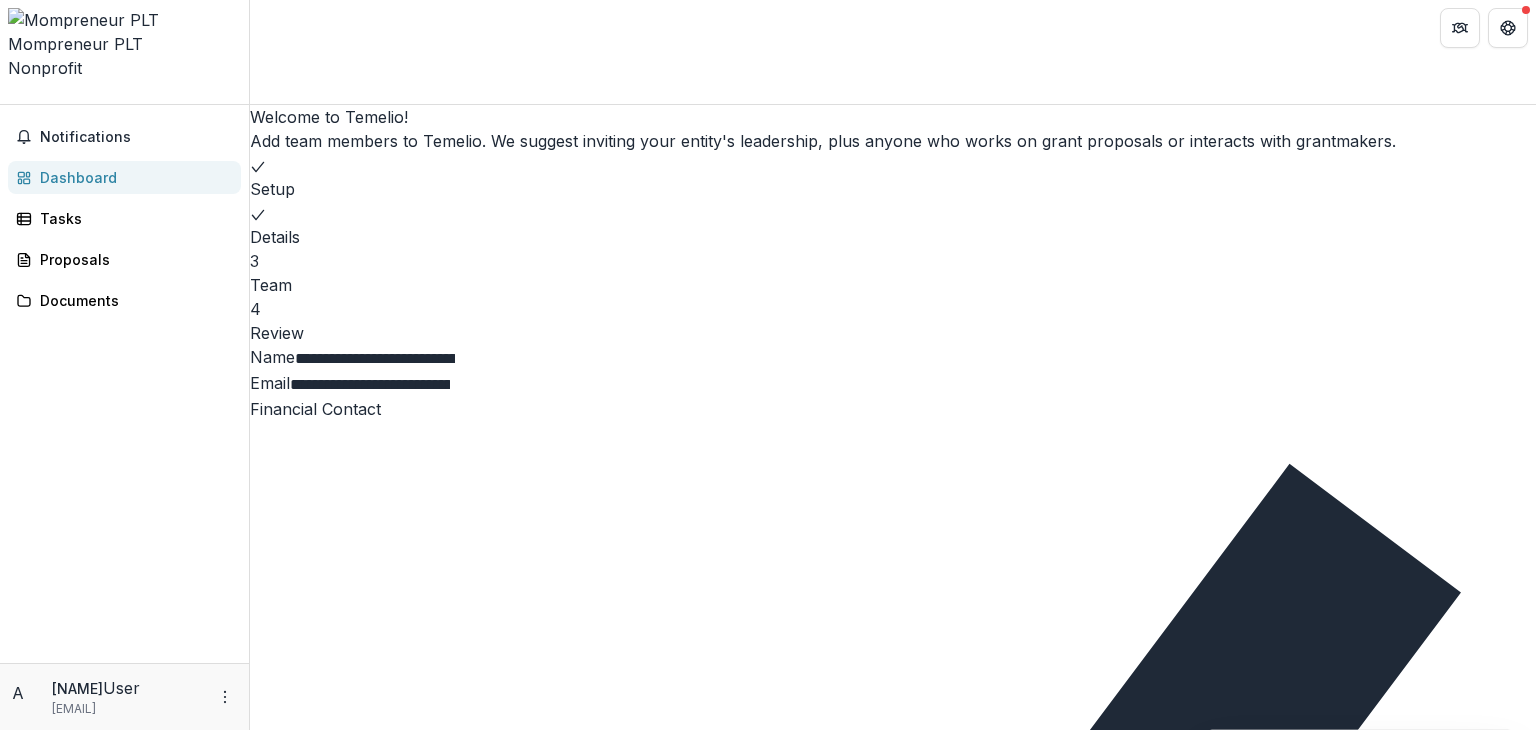 click on "Add Team Member" at bounding box center (335, 1529) 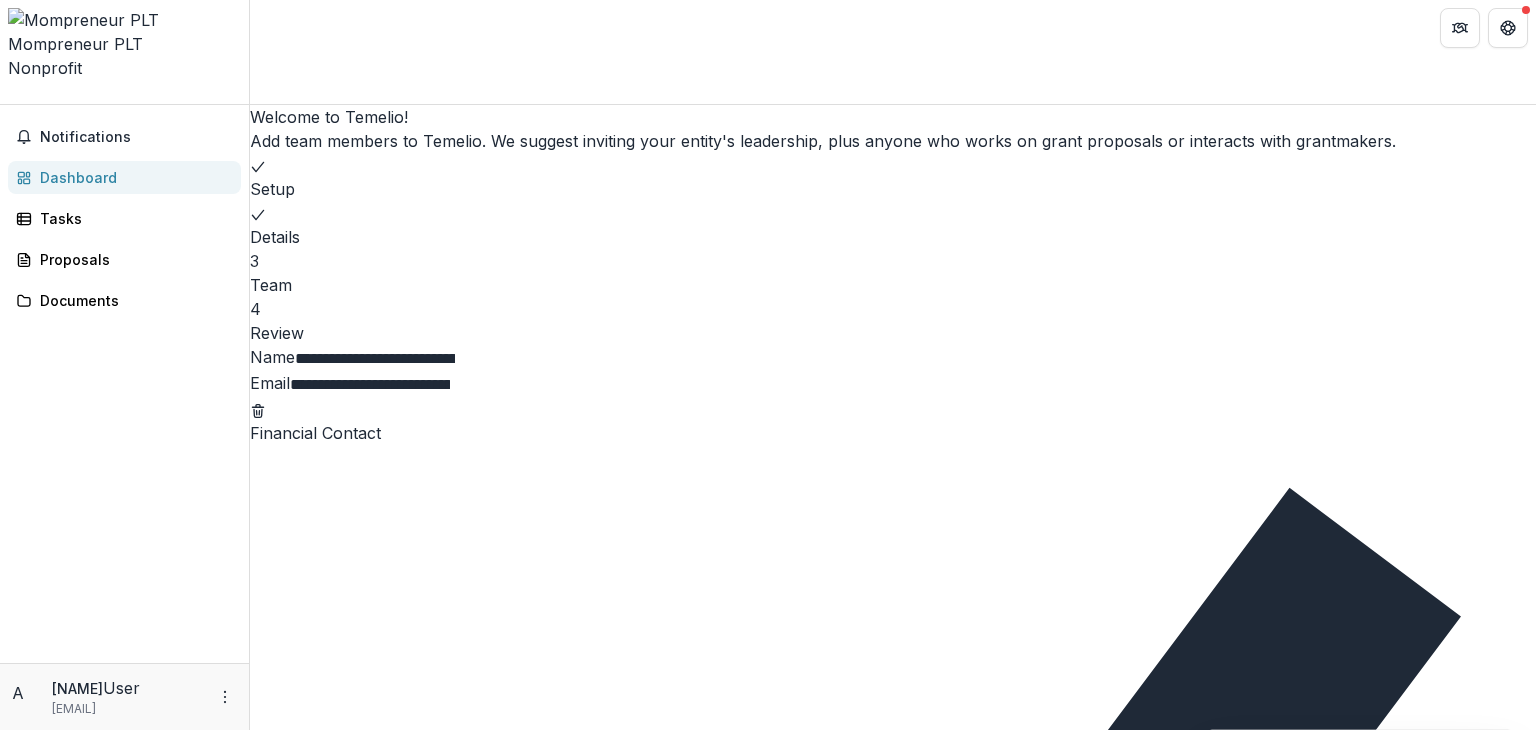 click on "Next" at bounding box center [280, 1701] 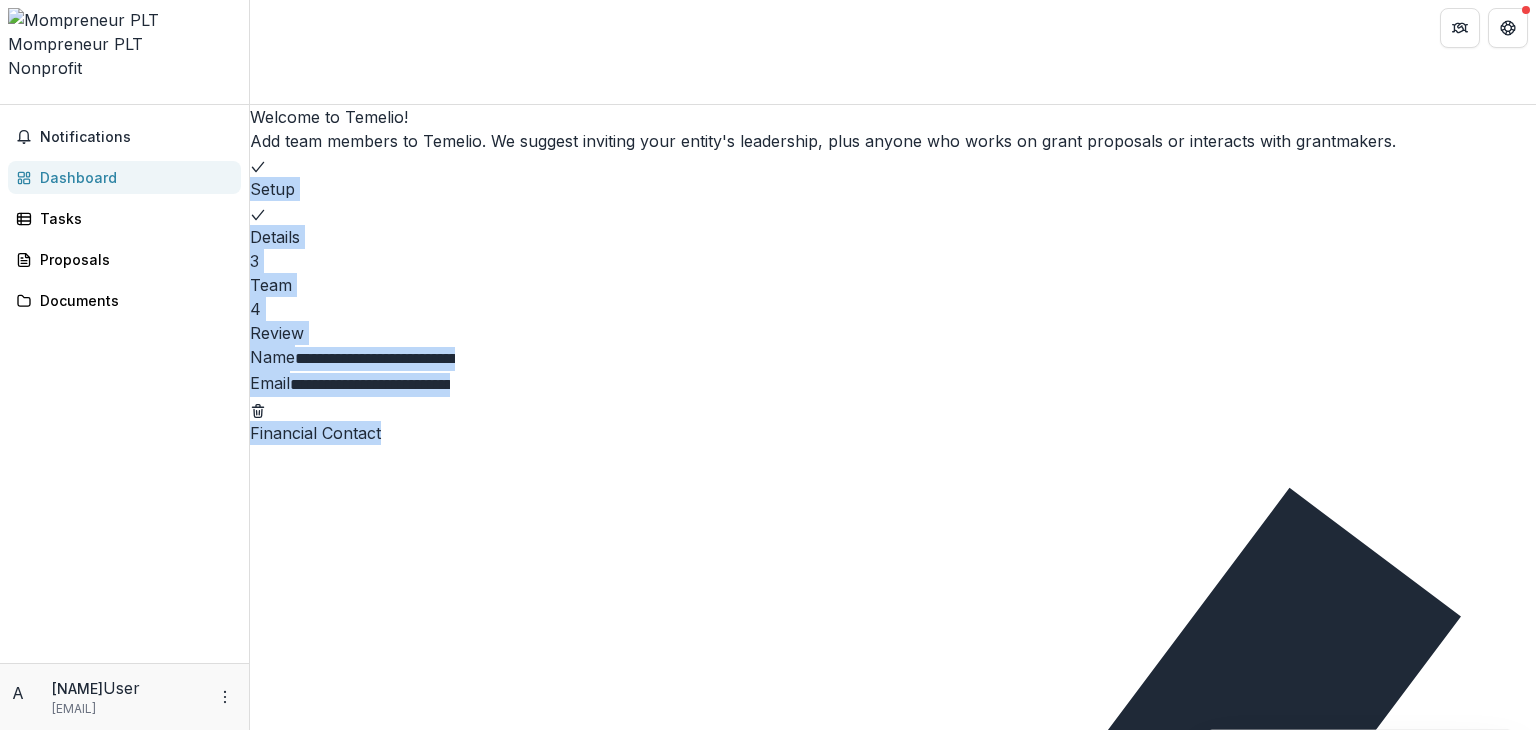 drag, startPoint x: 1535, startPoint y: 352, endPoint x: 1535, endPoint y: 477, distance: 125 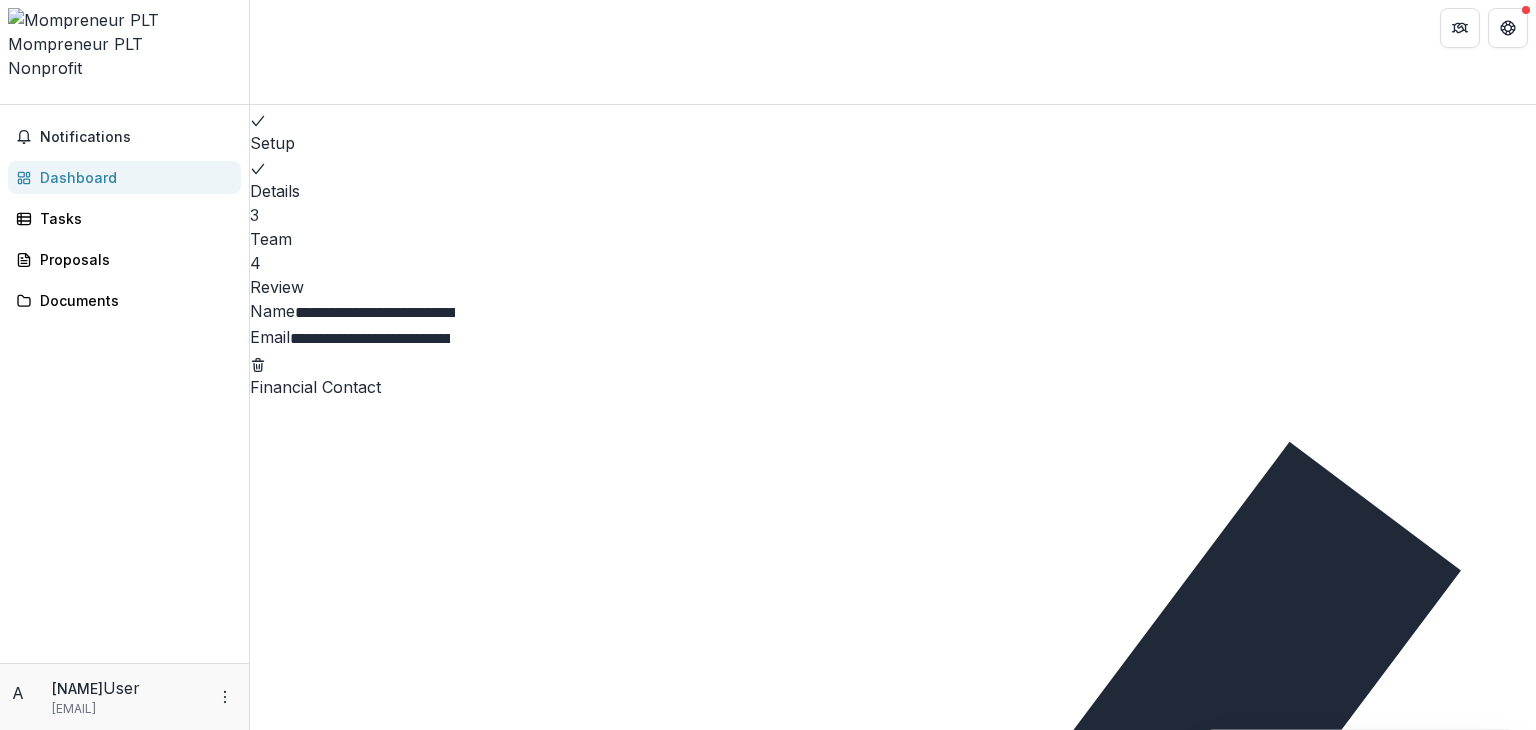 scroll, scrollTop: 122, scrollLeft: 0, axis: vertical 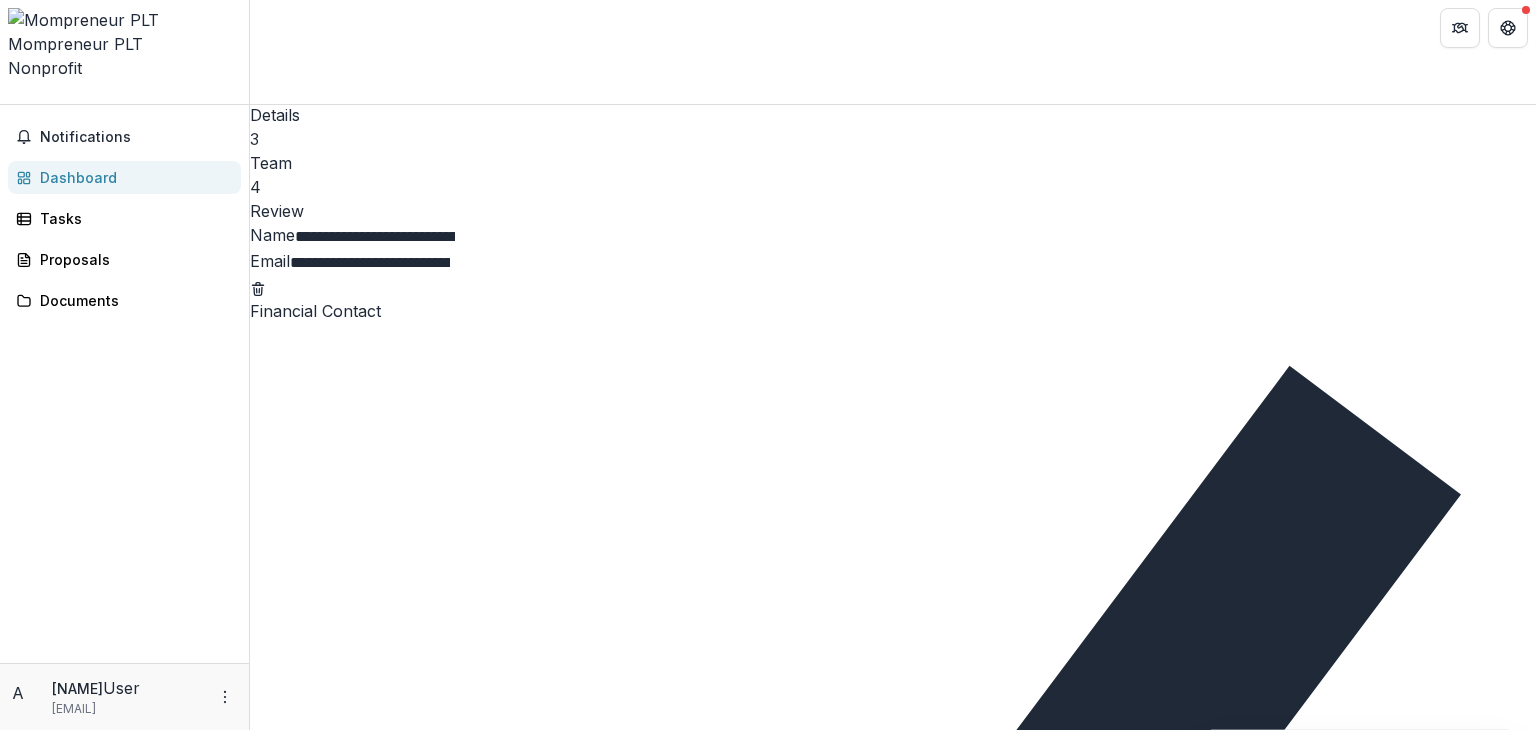 click on "Next" at bounding box center (280, 3846) 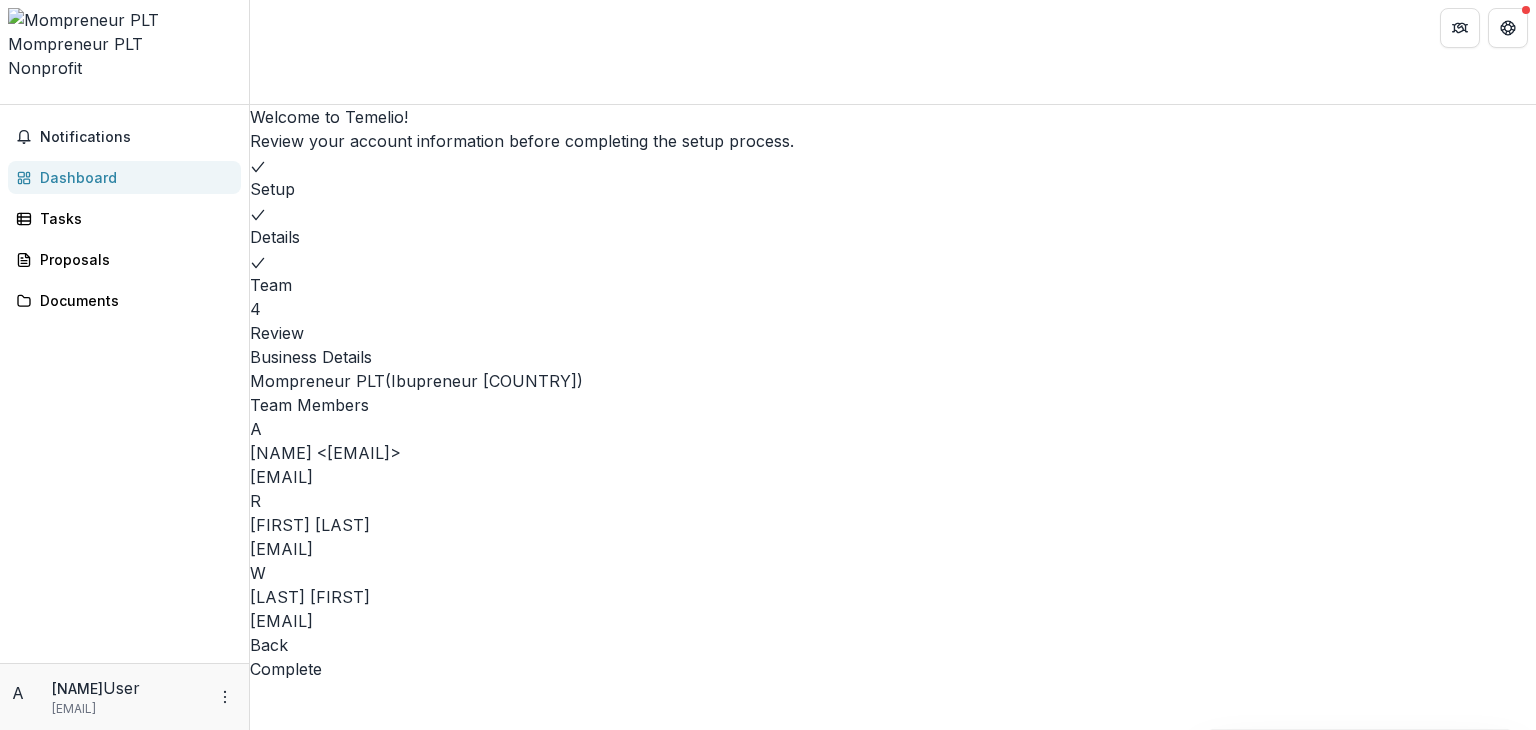 click on "Complete" at bounding box center [286, 669] 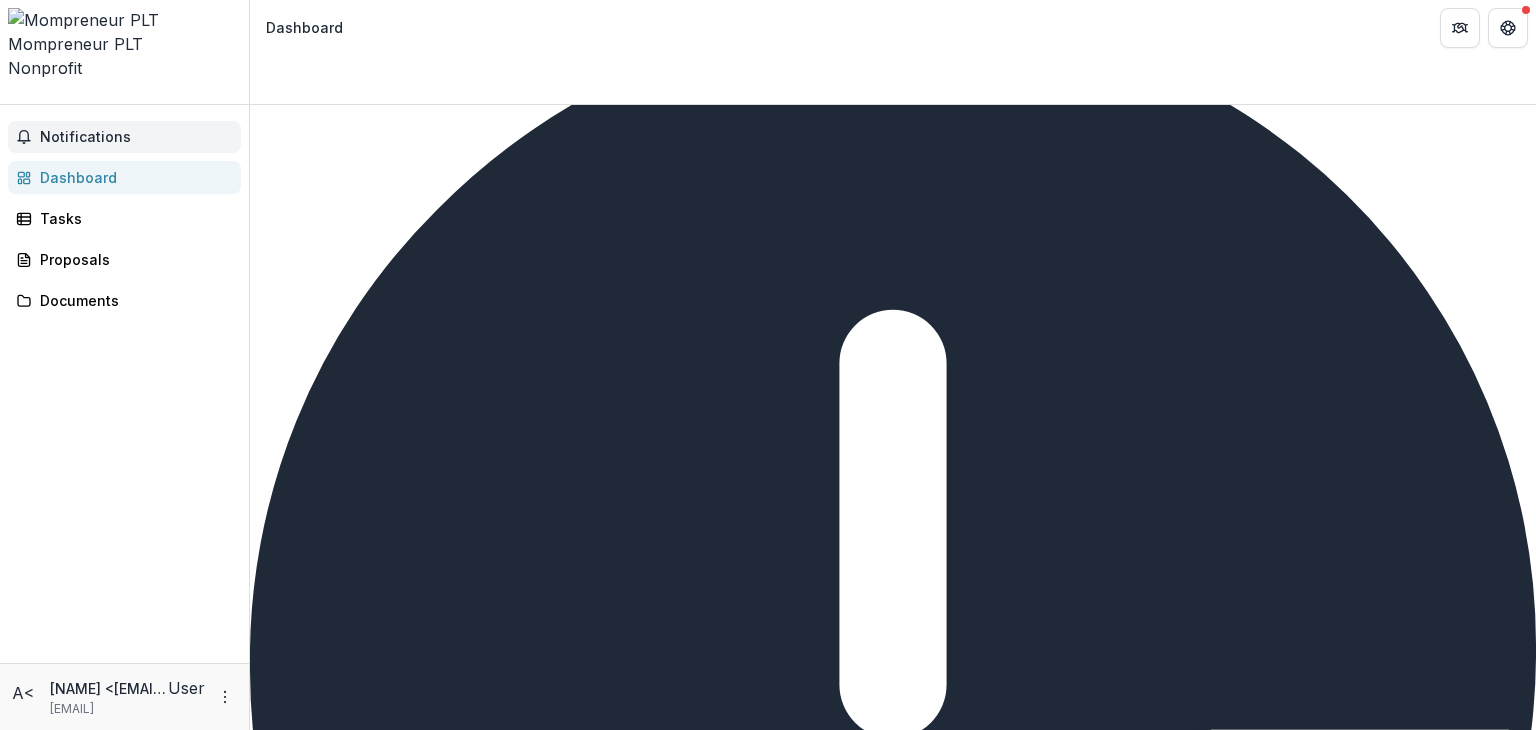 click on "Notifications" at bounding box center [136, 137] 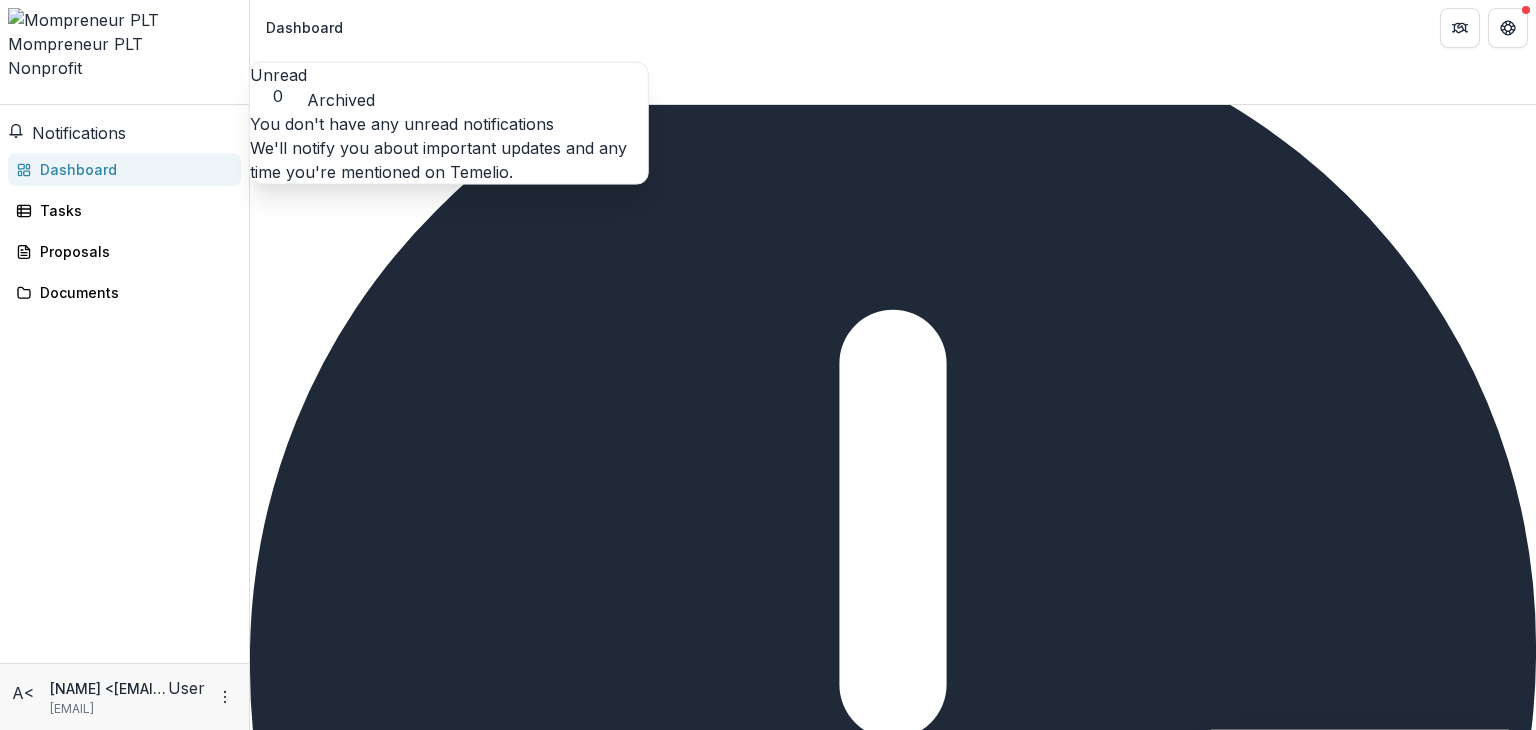 click on "Dashboard Total Awarded $0 See All Payments Next Report No upcoming report Upcoming reports will appear here. Complete Report Update your information Keep your information up-to-date on Temelio to ensure a fast and easy application process. Update Information Proposals No proposals to show Viewing  0  of  0 View All Tasks No tasks to show Viewing  0  of  0 View All Grant Payments Grant Foundation Grant amount awarded Payment Amount Linked Contingencies Payment date Grant start date Grant end date Payment status No data available No payments to show Viewing  0  payments" at bounding box center (893, 1980) 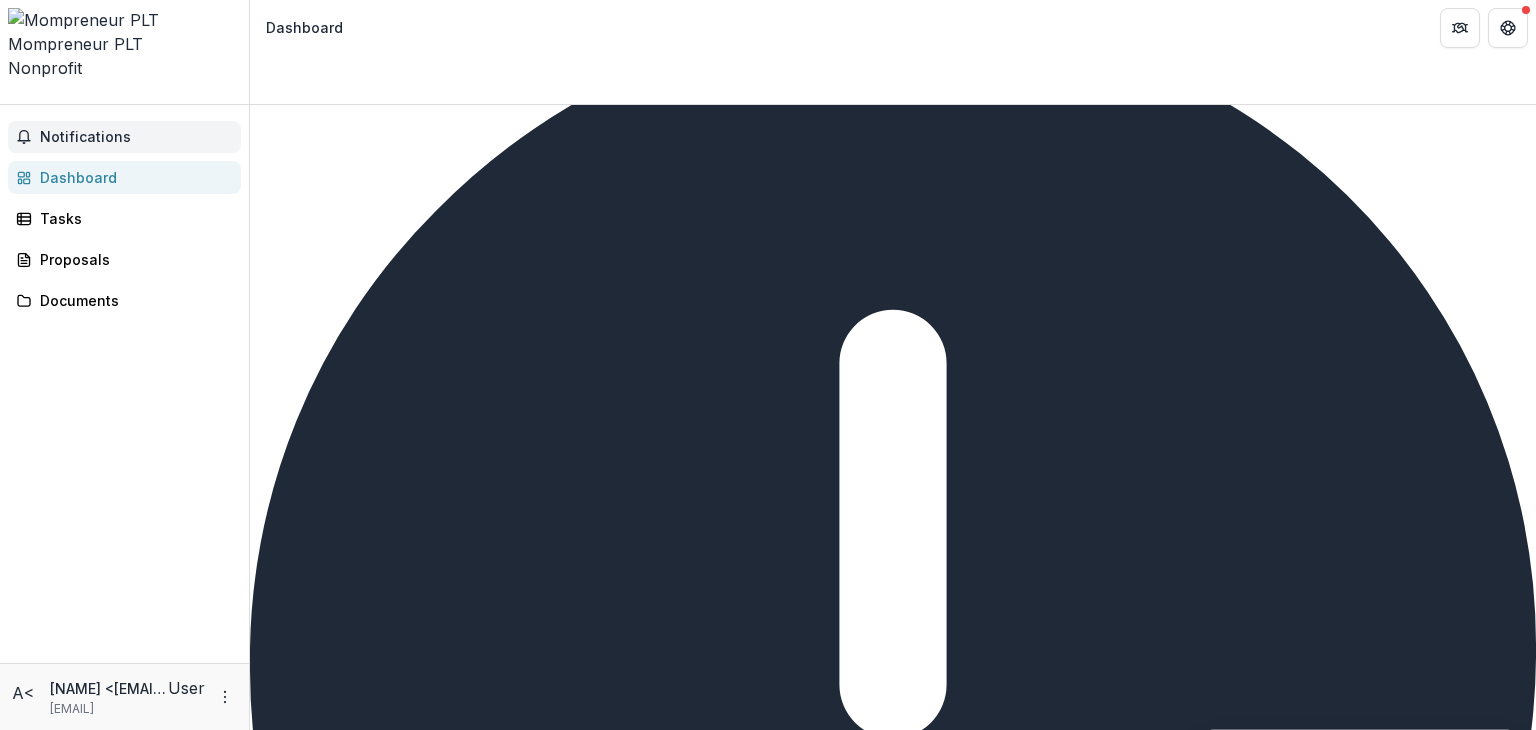 click on "Notifications" at bounding box center [136, 137] 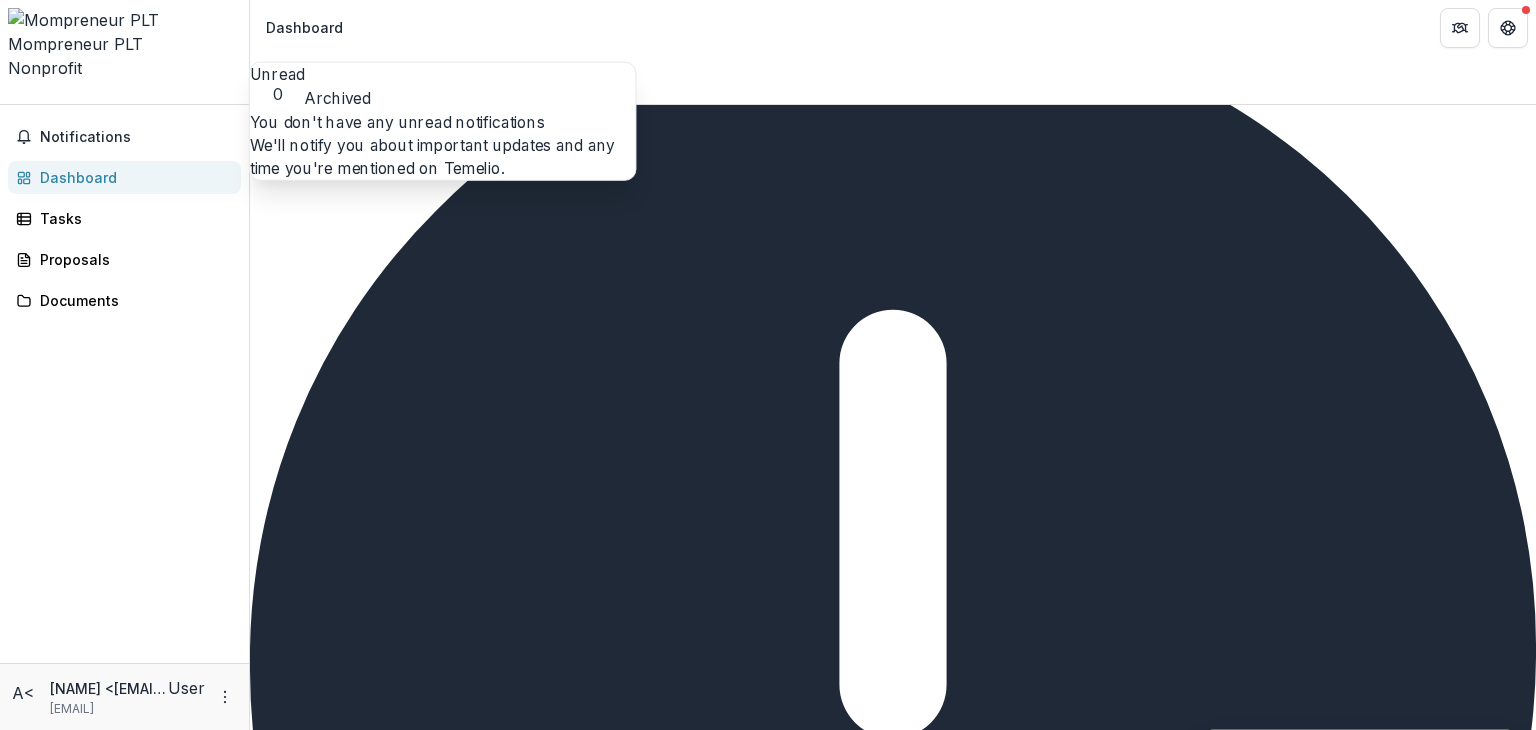 click on "Mompreneur PLT" at bounding box center (124, 44) 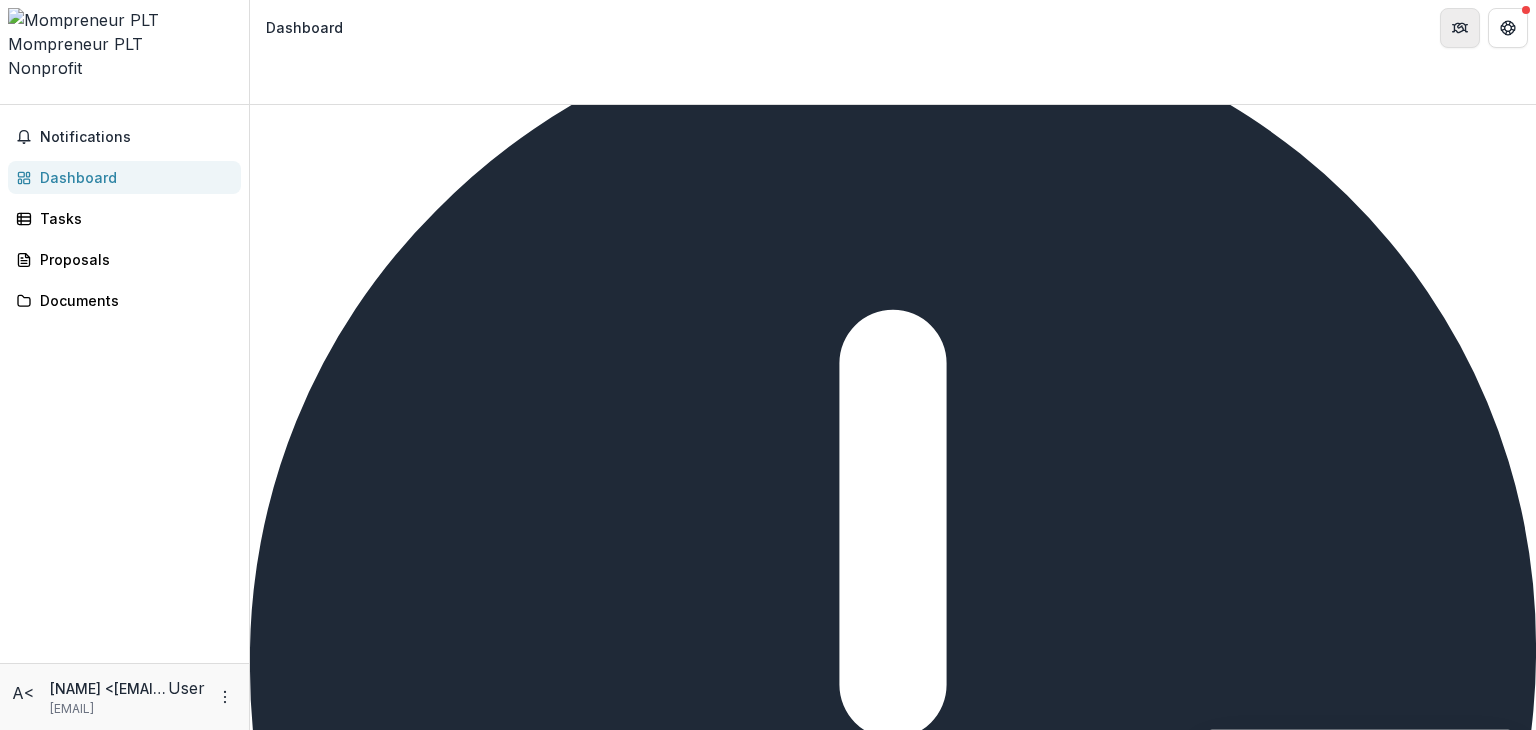 click at bounding box center [1460, 28] 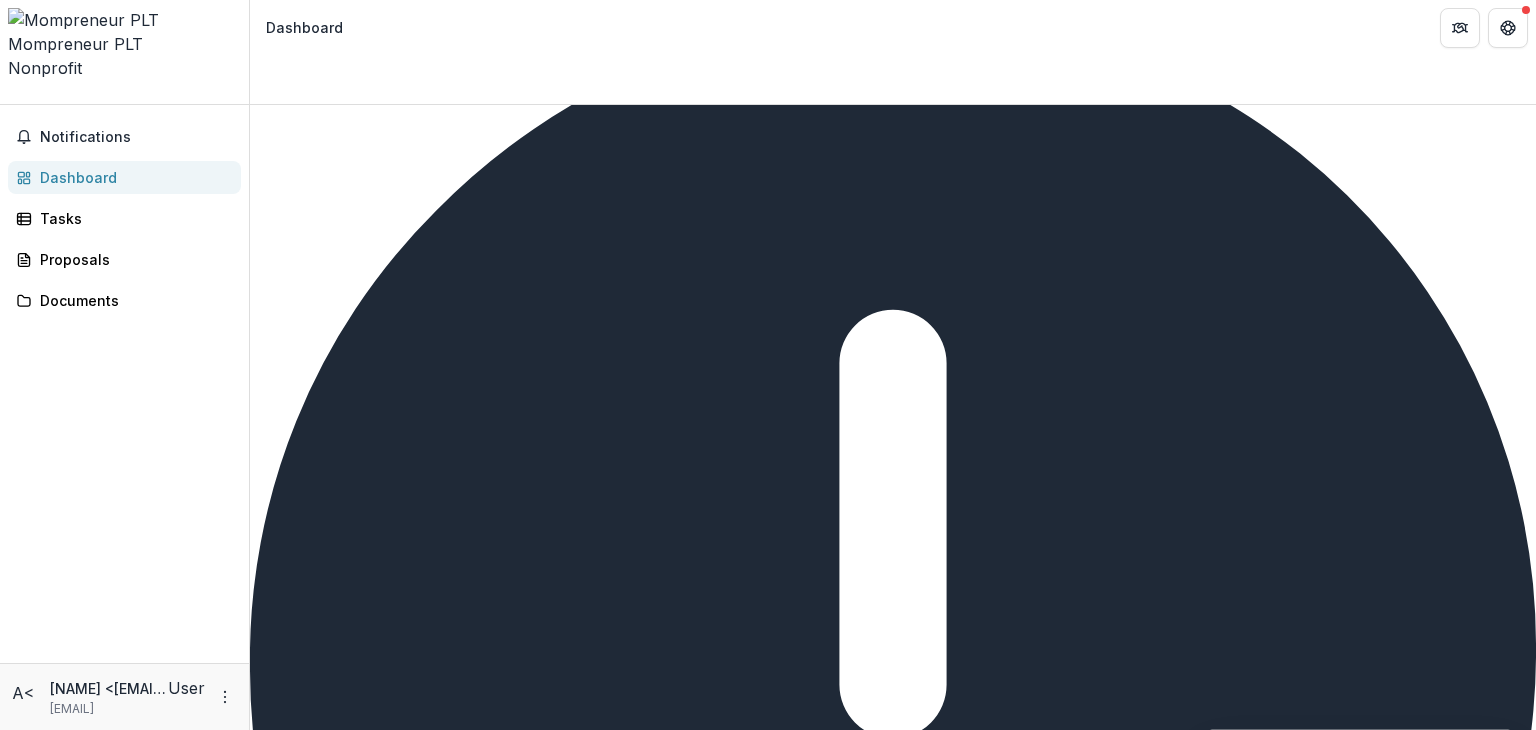 click 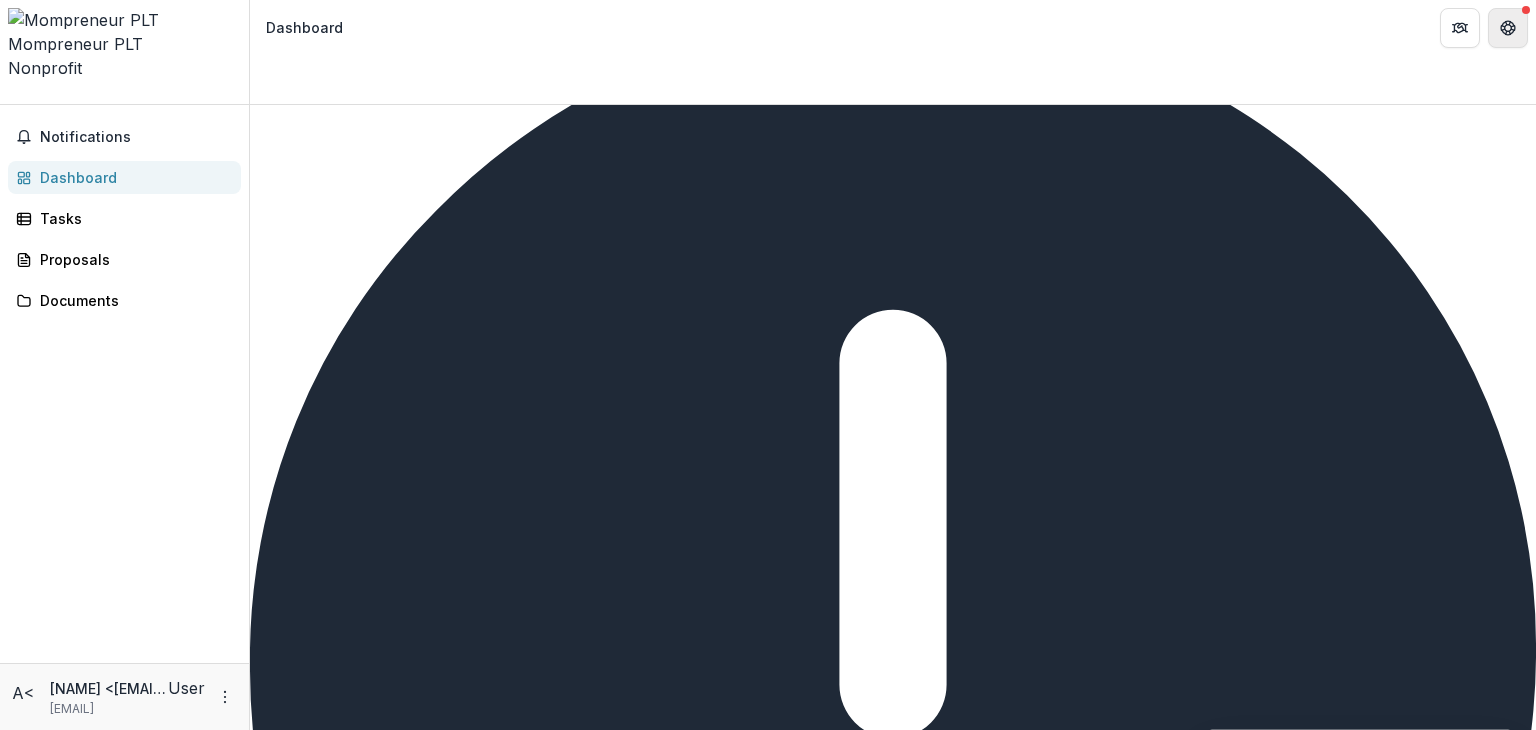 click 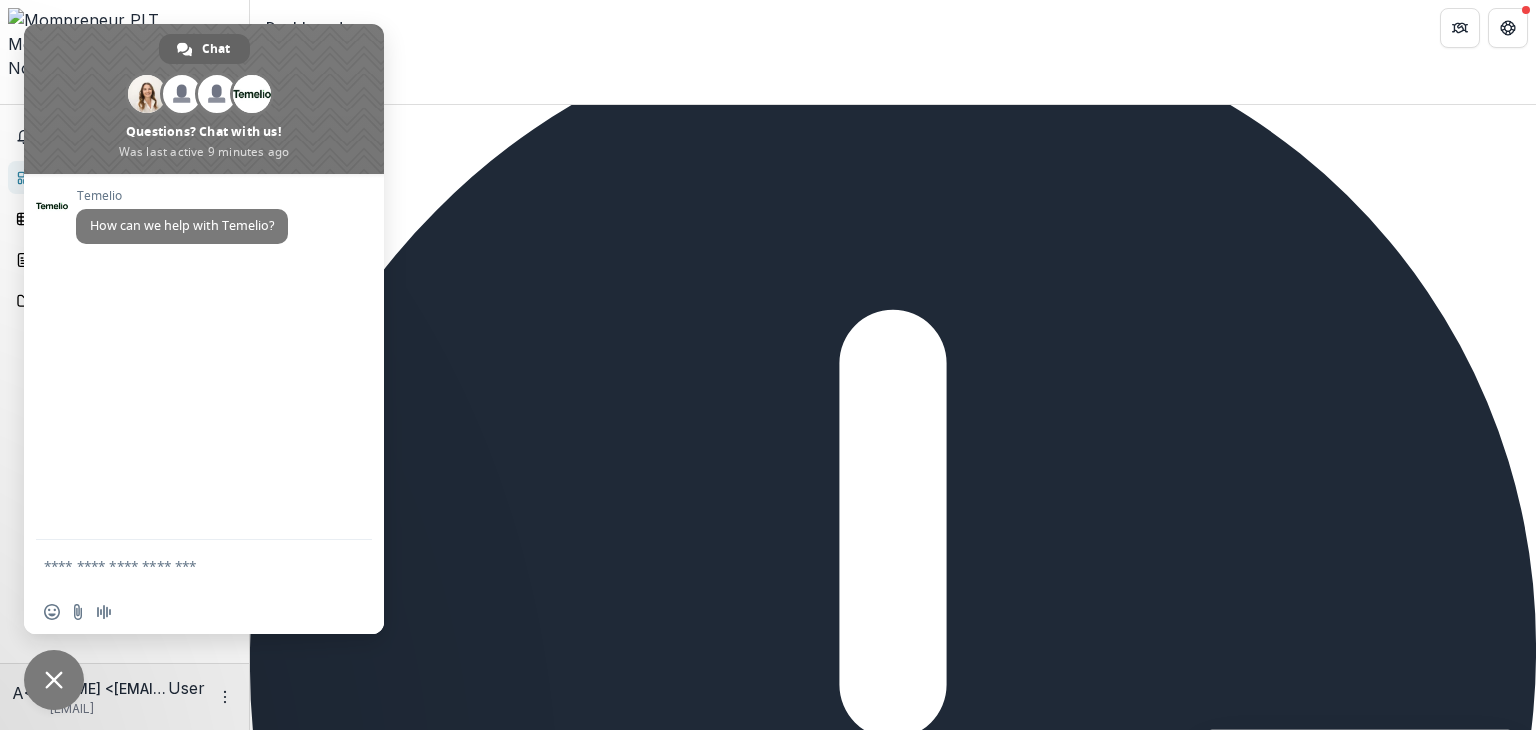 click on "Dashboard" at bounding box center [893, 1407] 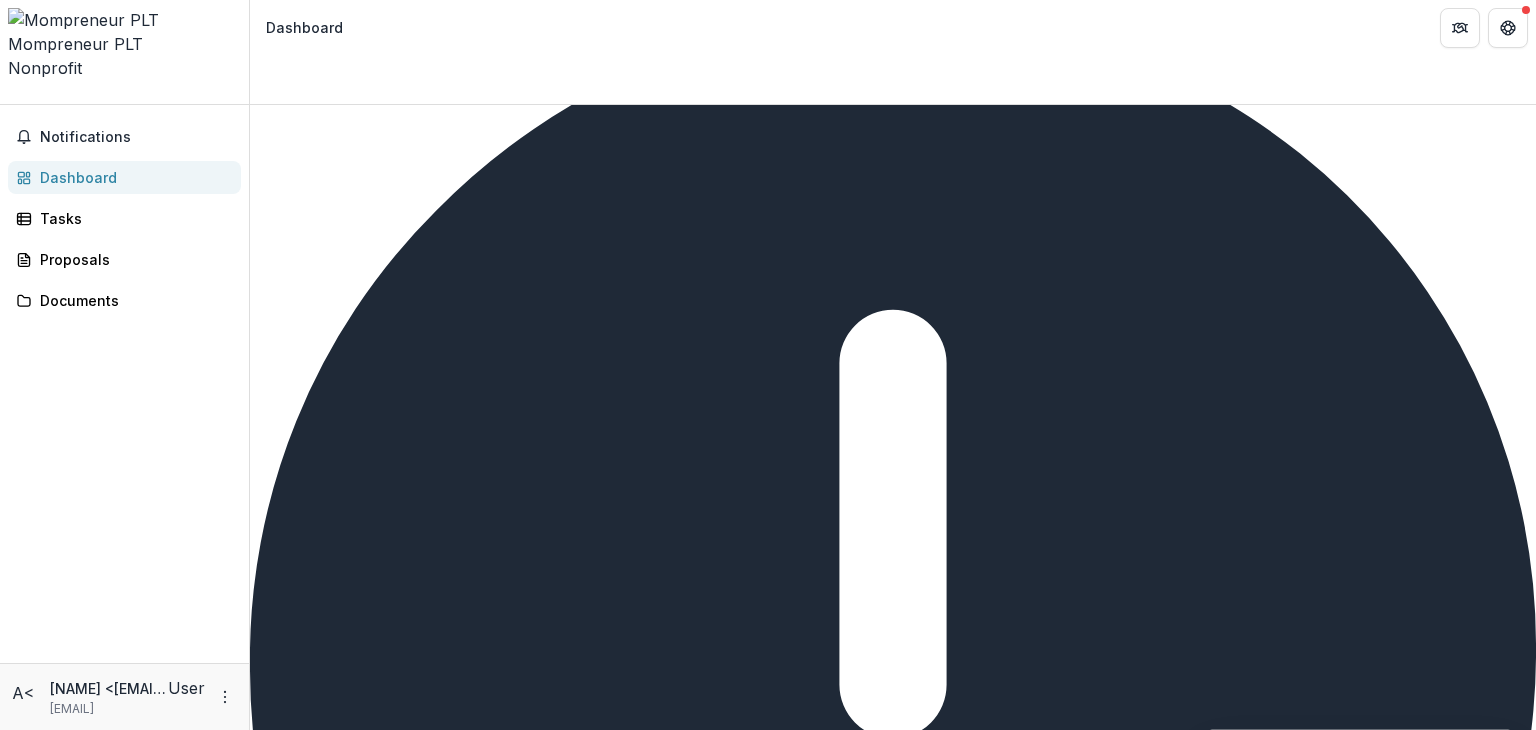 click on "[USERNAME]@example.com" at bounding box center [127, 709] 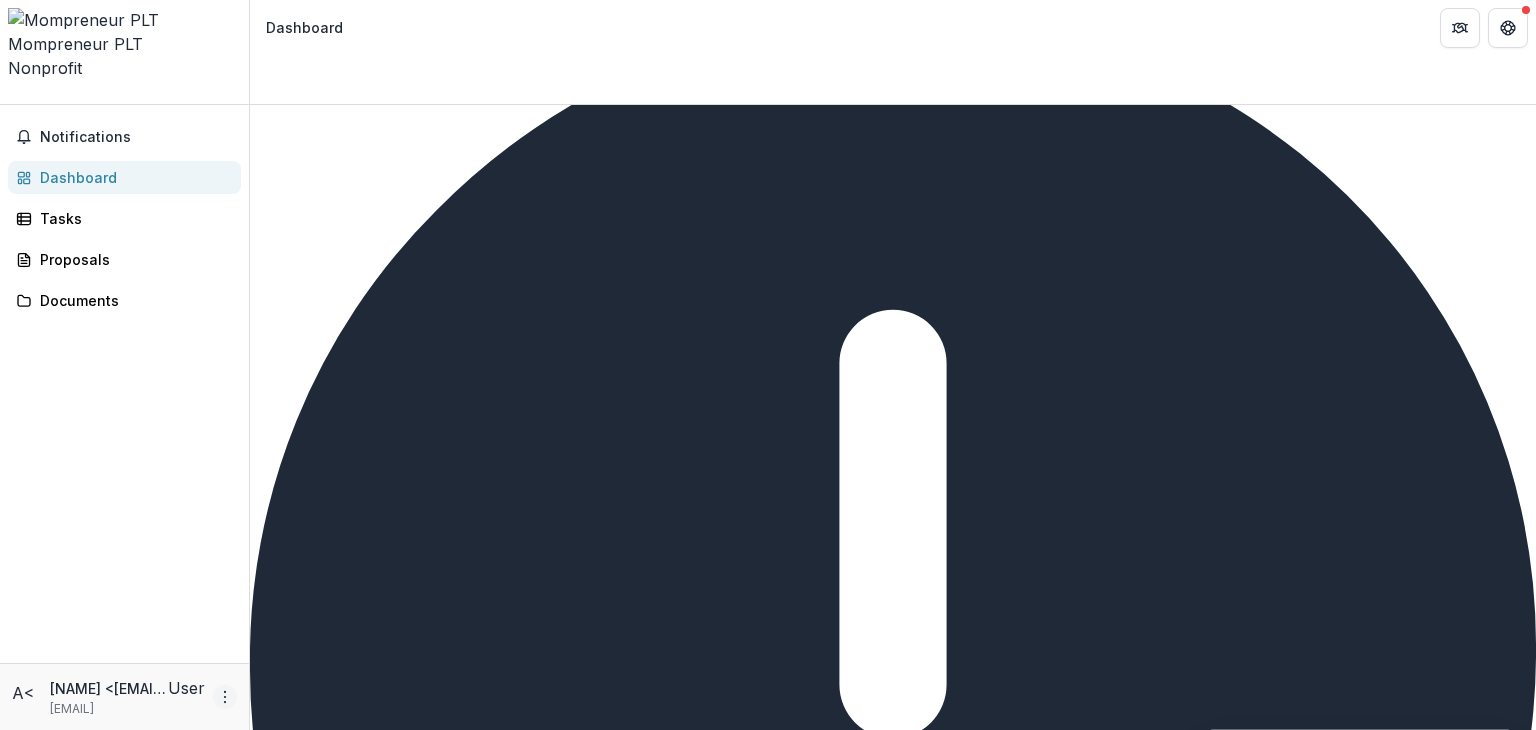click 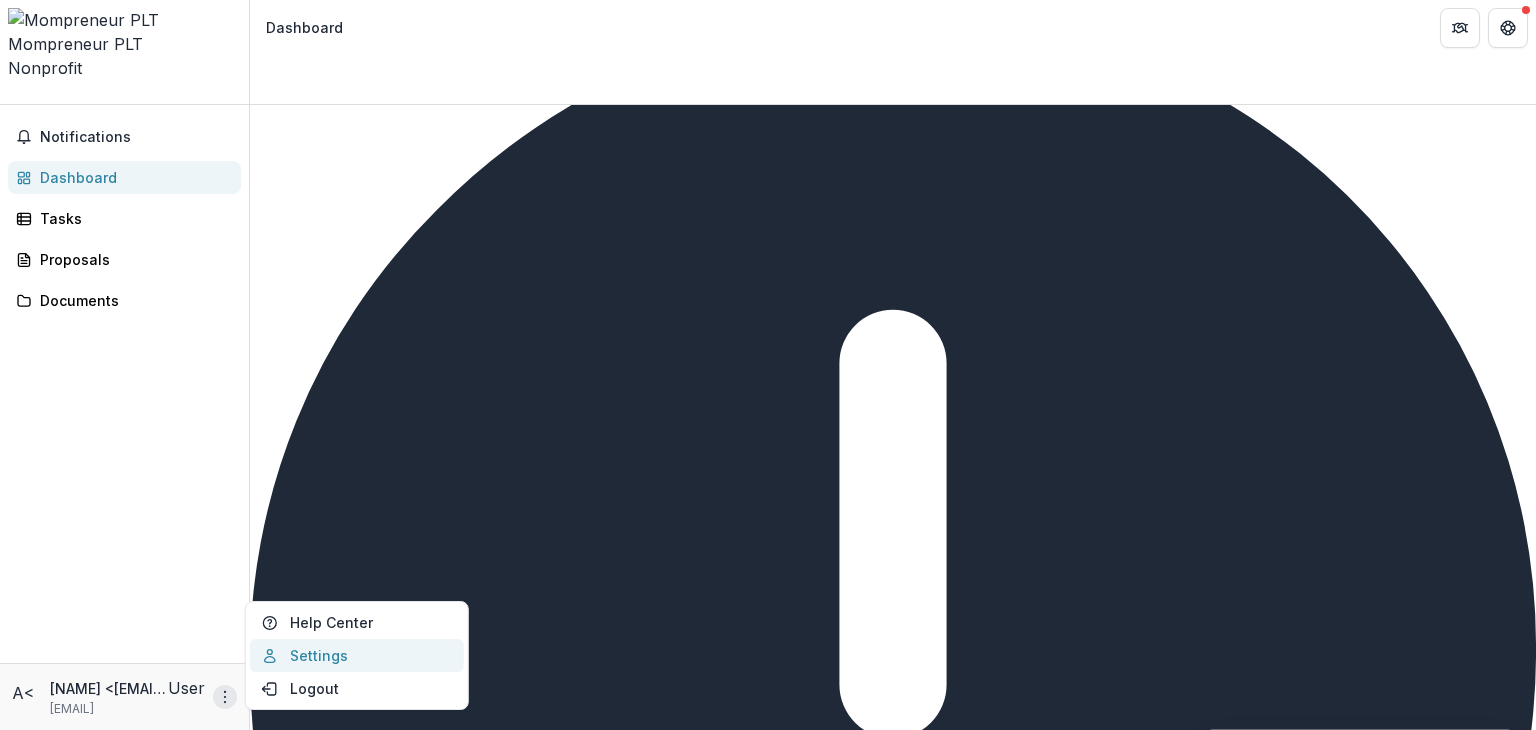 click 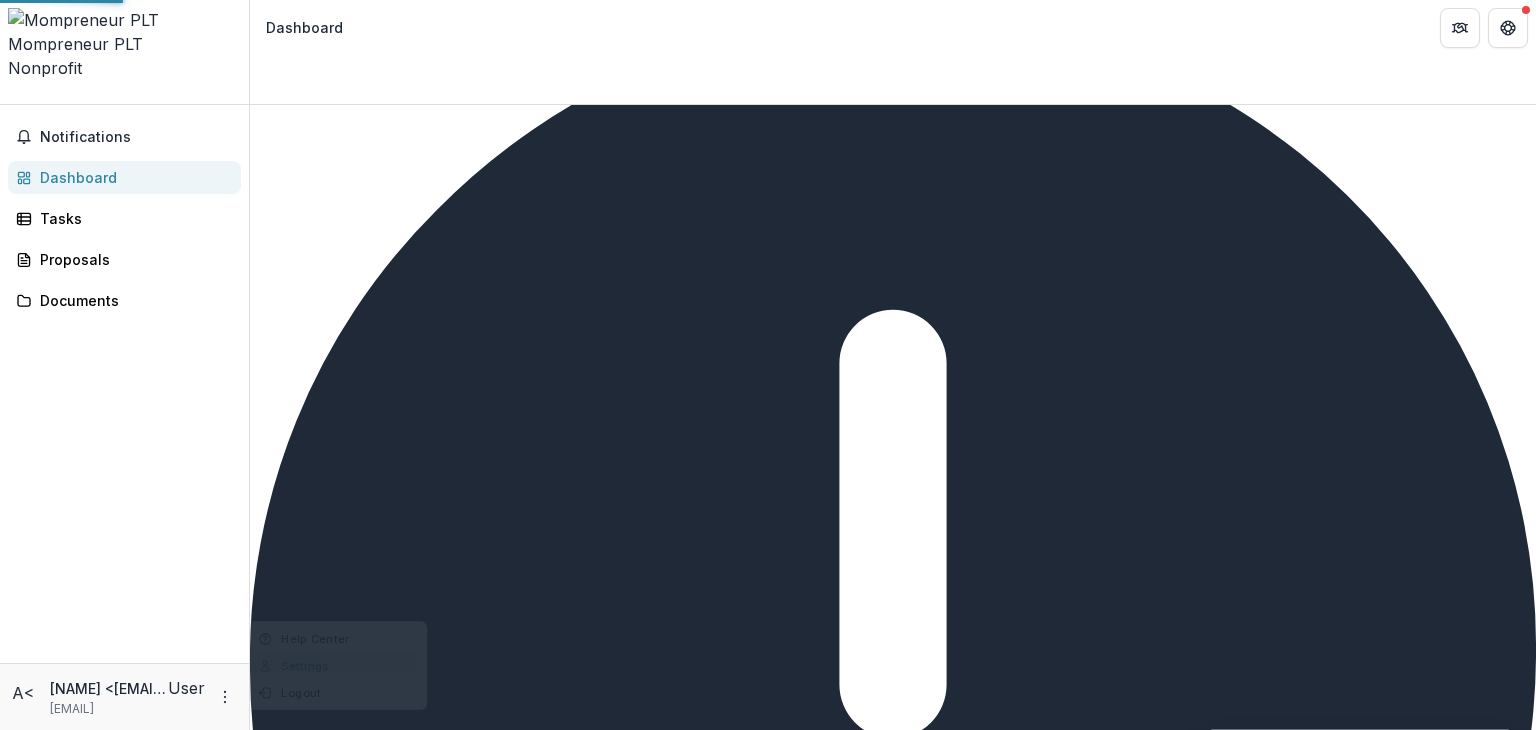 scroll, scrollTop: 0, scrollLeft: 0, axis: both 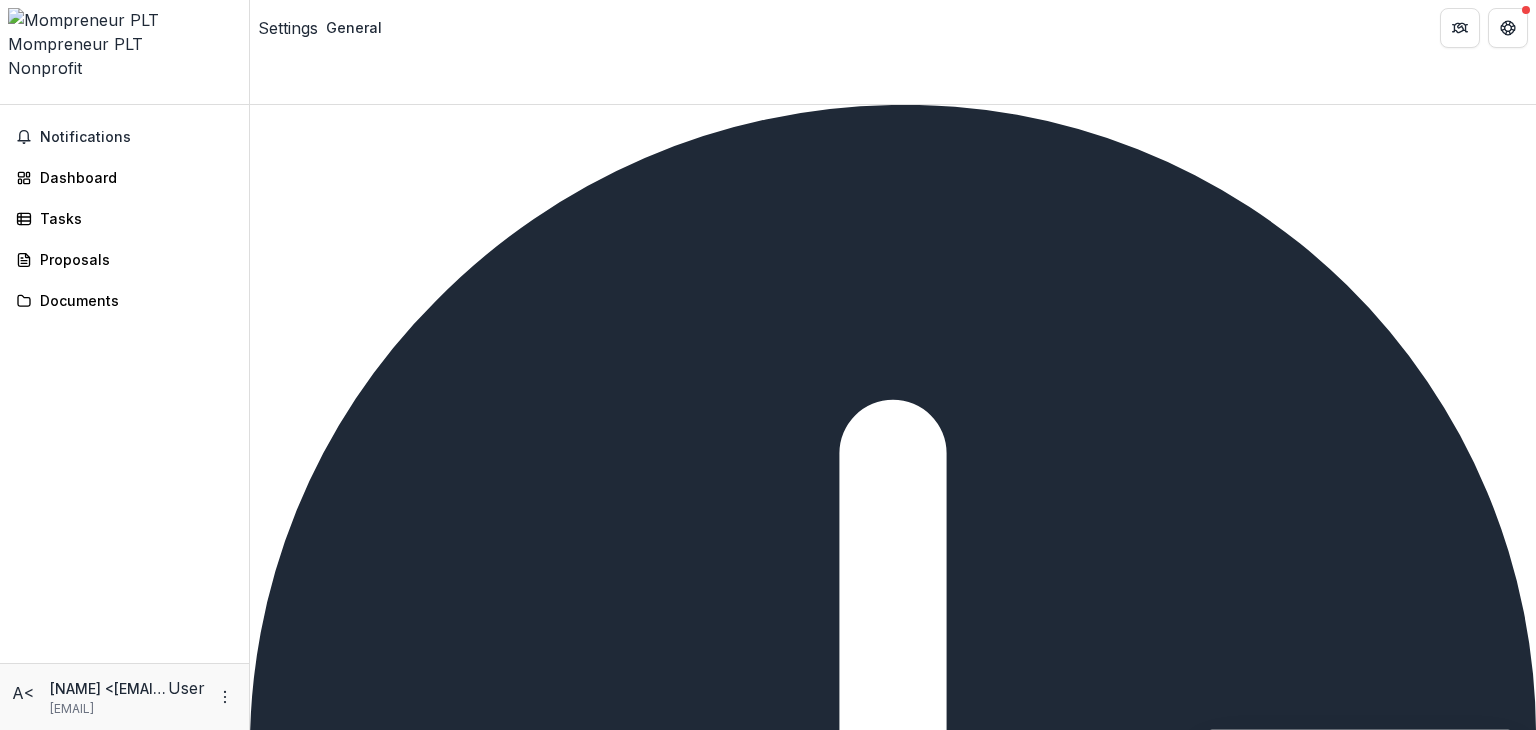 click on "Complete" at bounding box center (298, 1451) 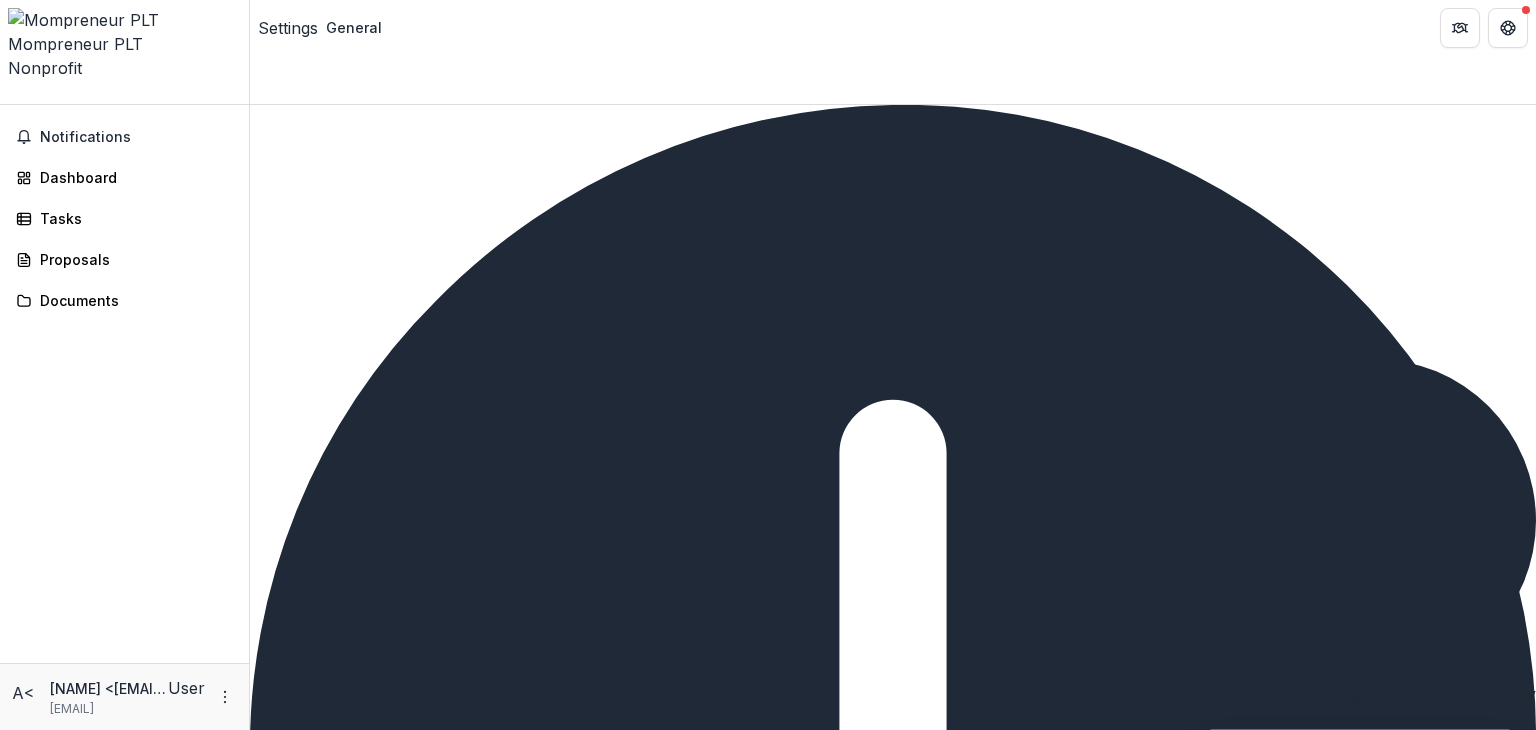 scroll, scrollTop: 2970, scrollLeft: 0, axis: vertical 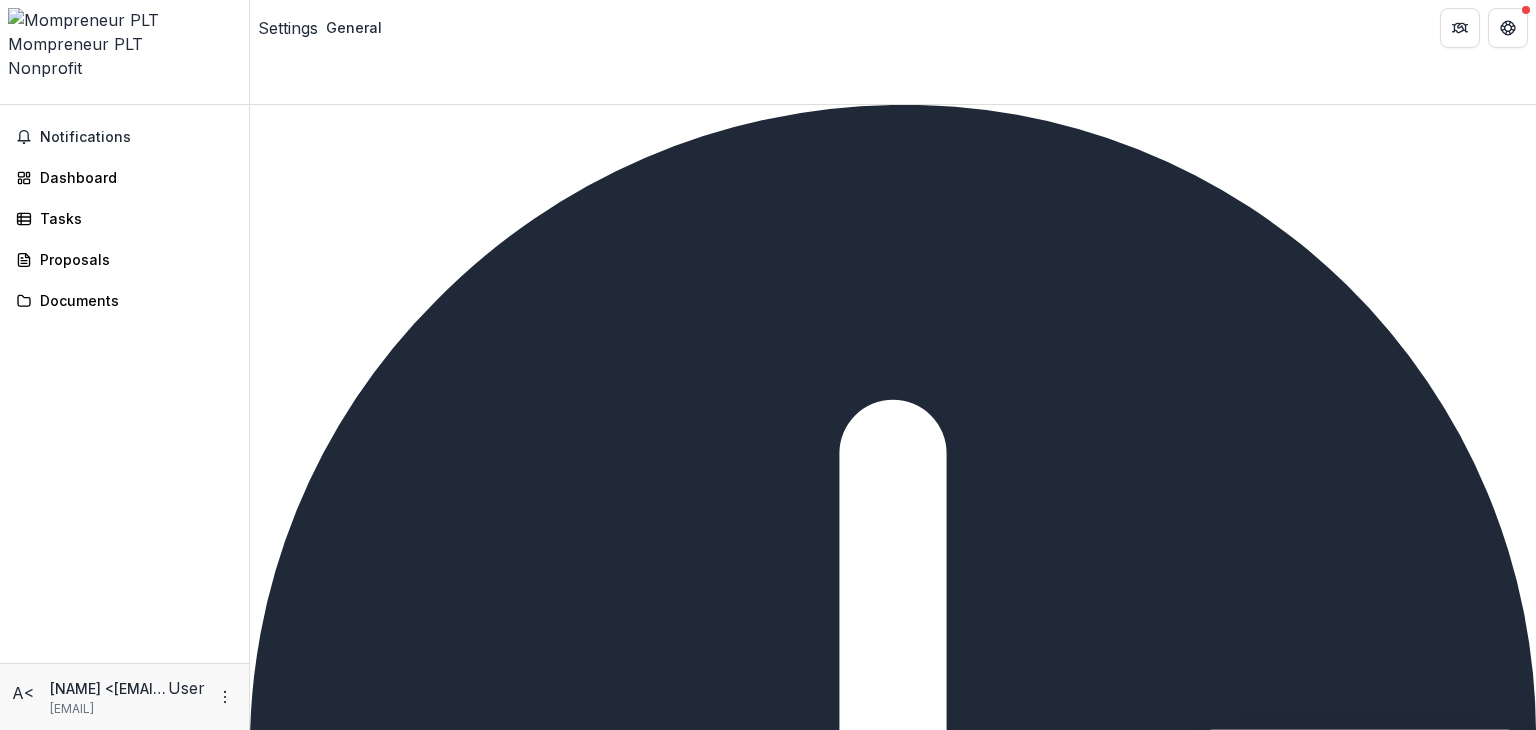 click at bounding box center [768, 6043] 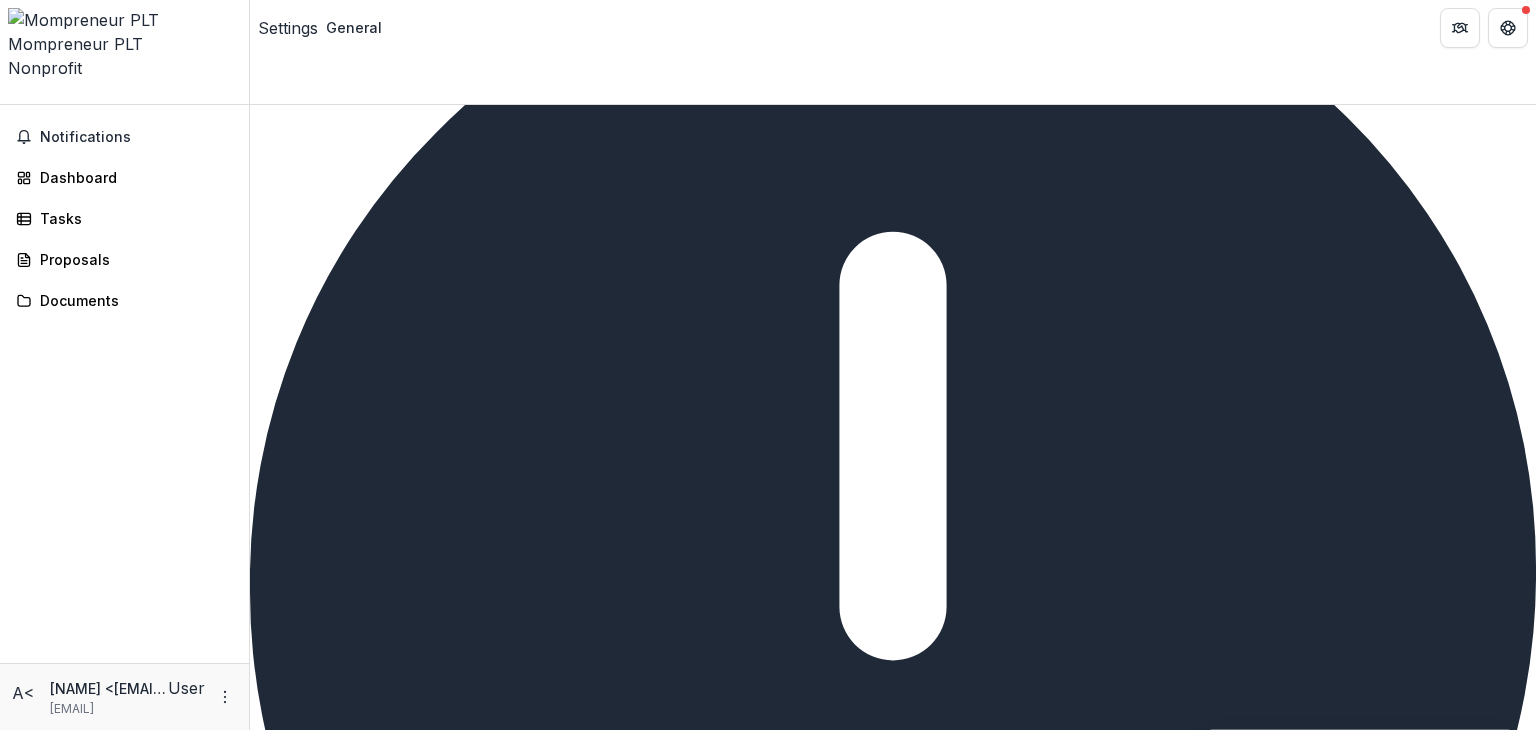 scroll, scrollTop: 163, scrollLeft: 0, axis: vertical 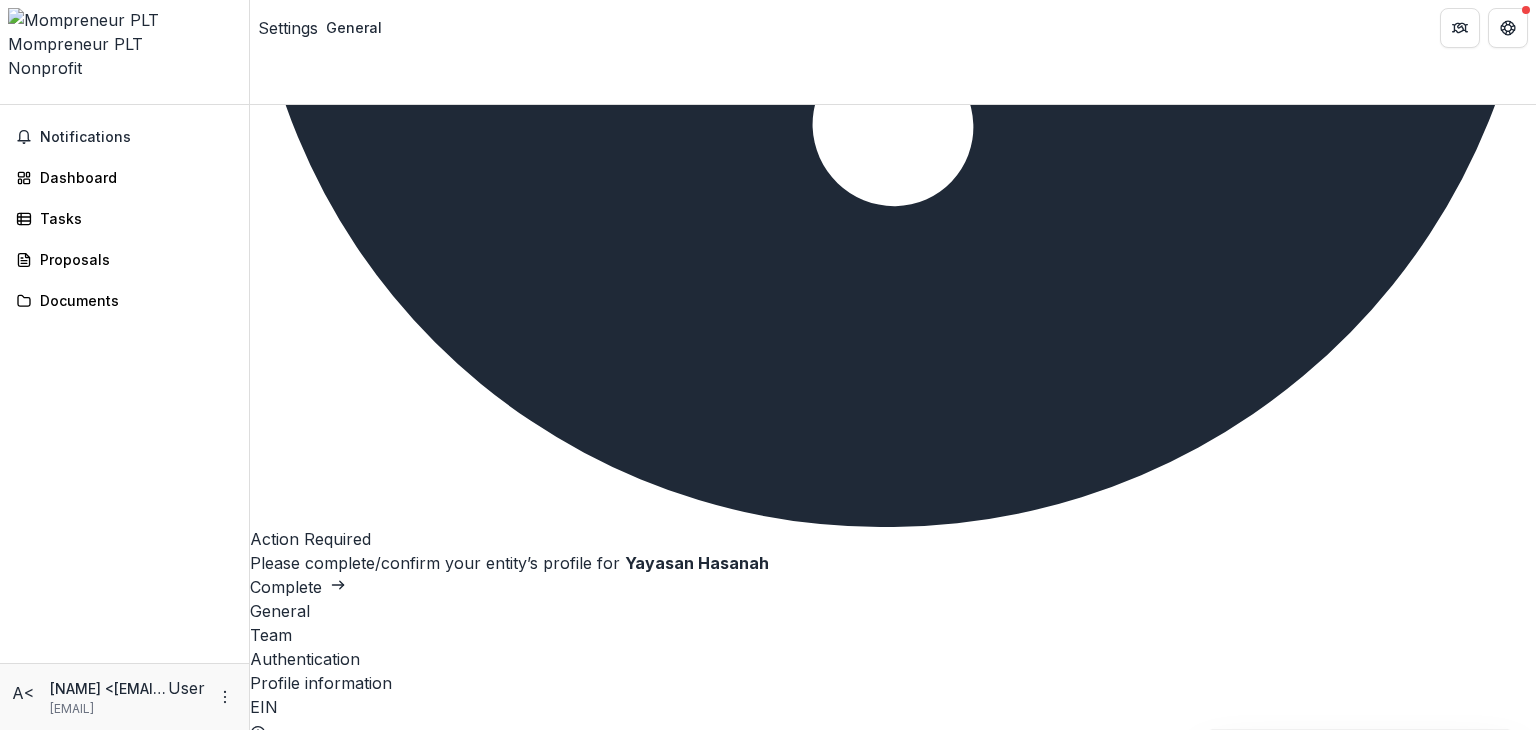 click on "**********" at bounding box center [893, 417] 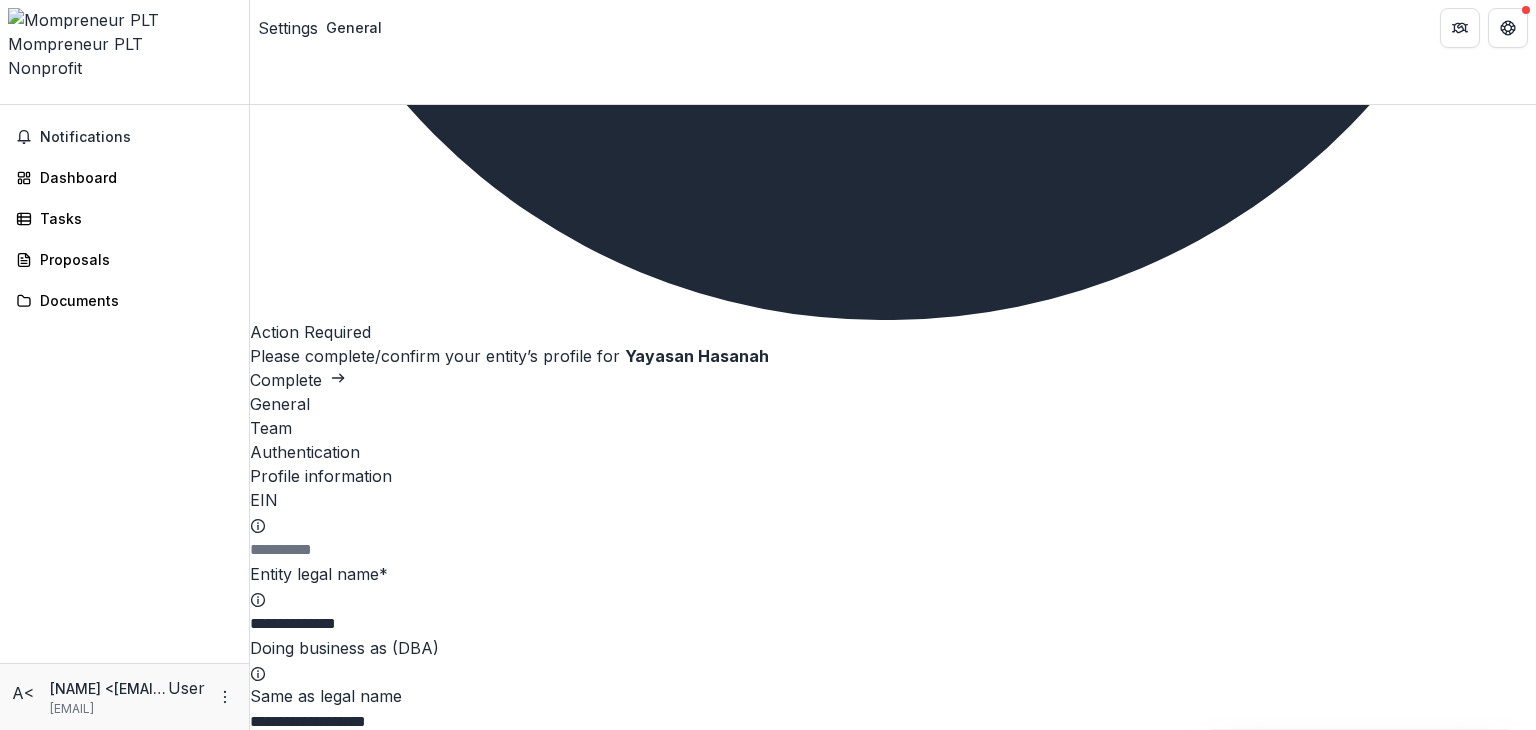 scroll, scrollTop: 1078, scrollLeft: 0, axis: vertical 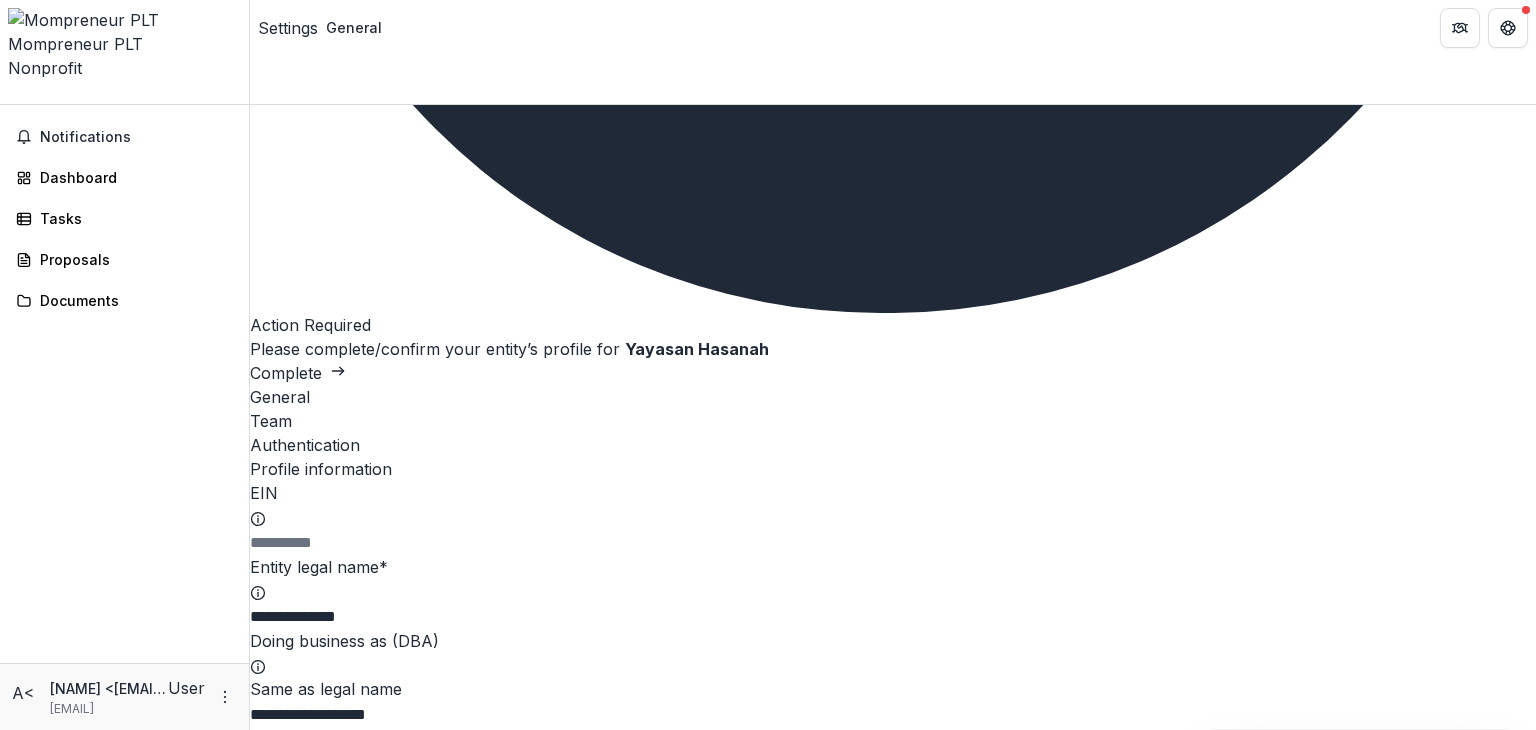 click on "**********" at bounding box center (893, 417) 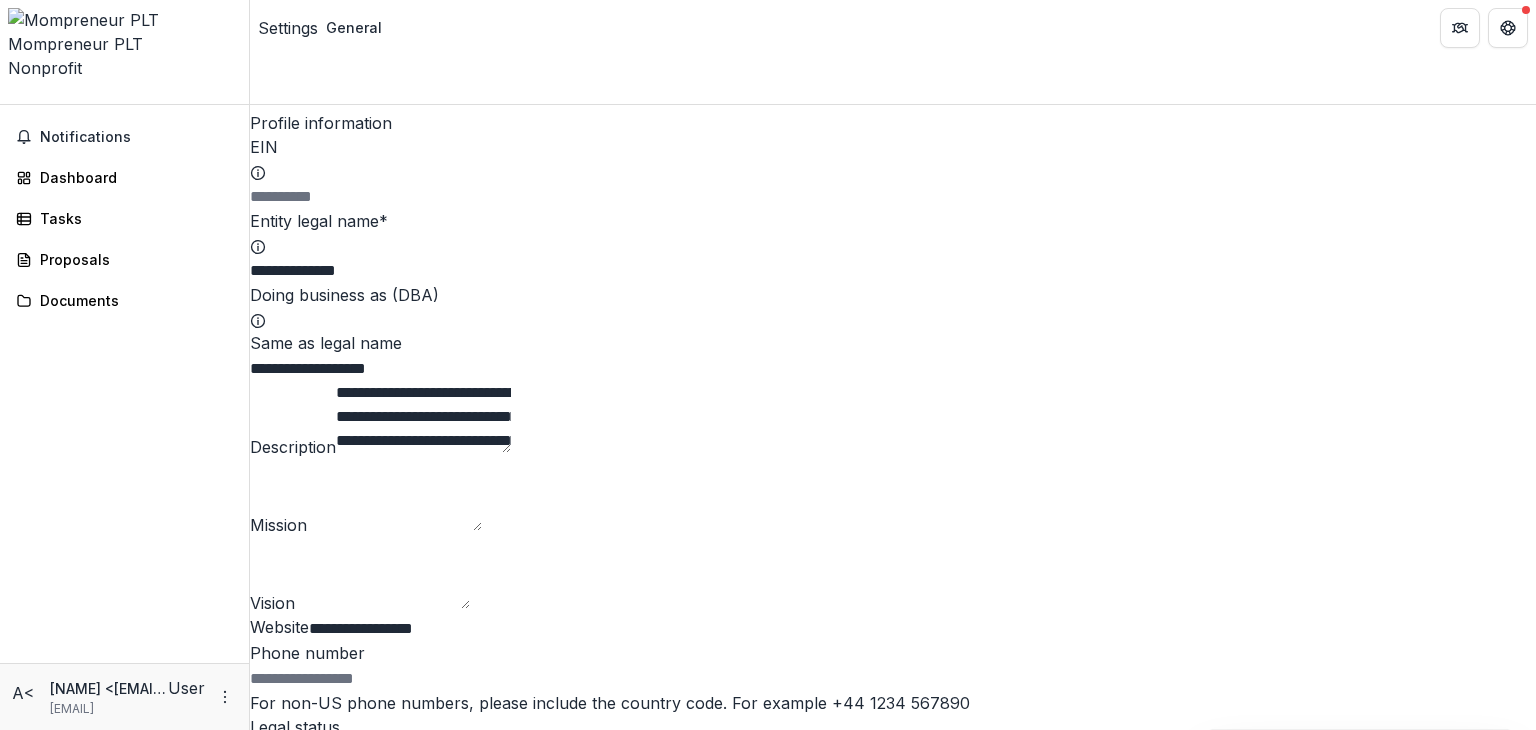 scroll, scrollTop: 1445, scrollLeft: 0, axis: vertical 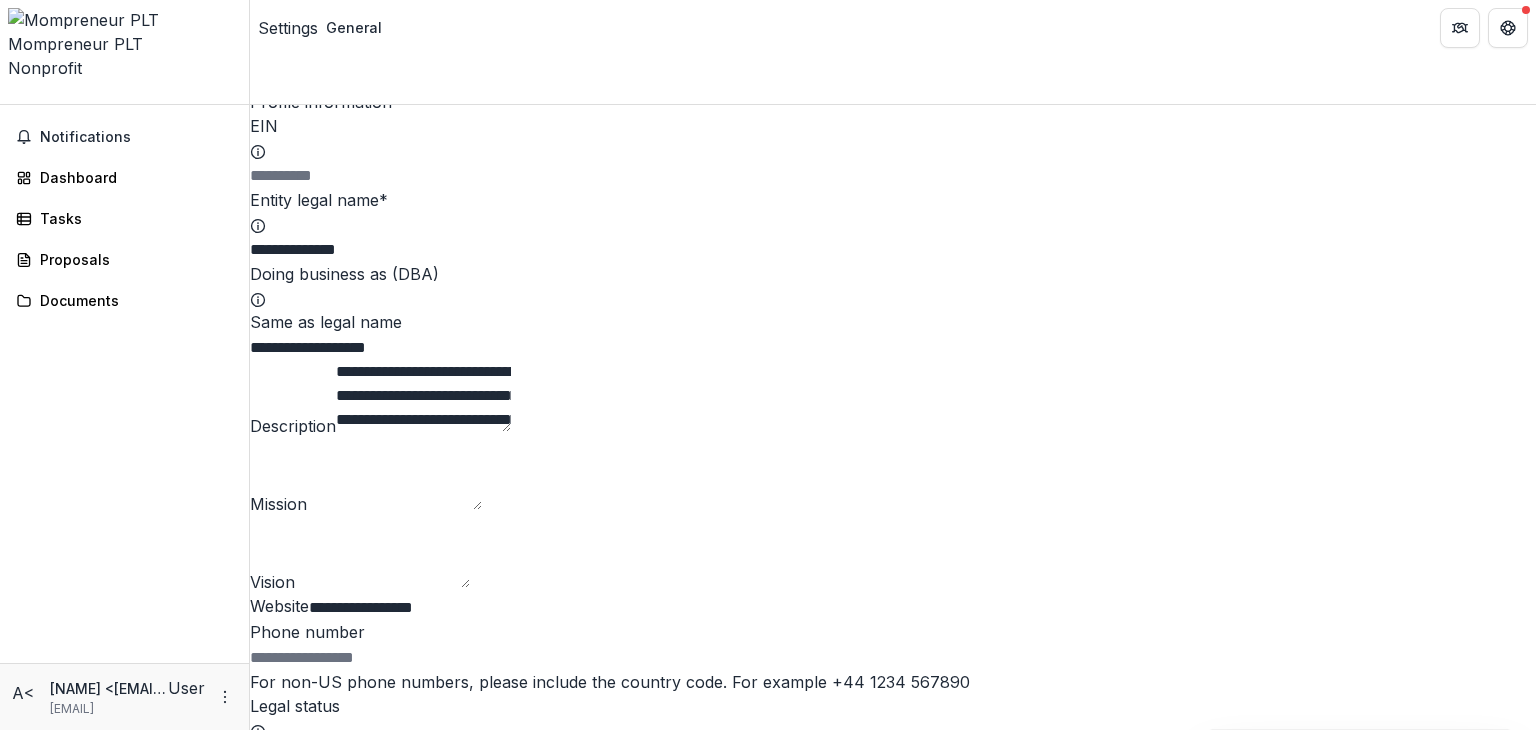 click on "Select a file to upload" at bounding box center [893, 2290] 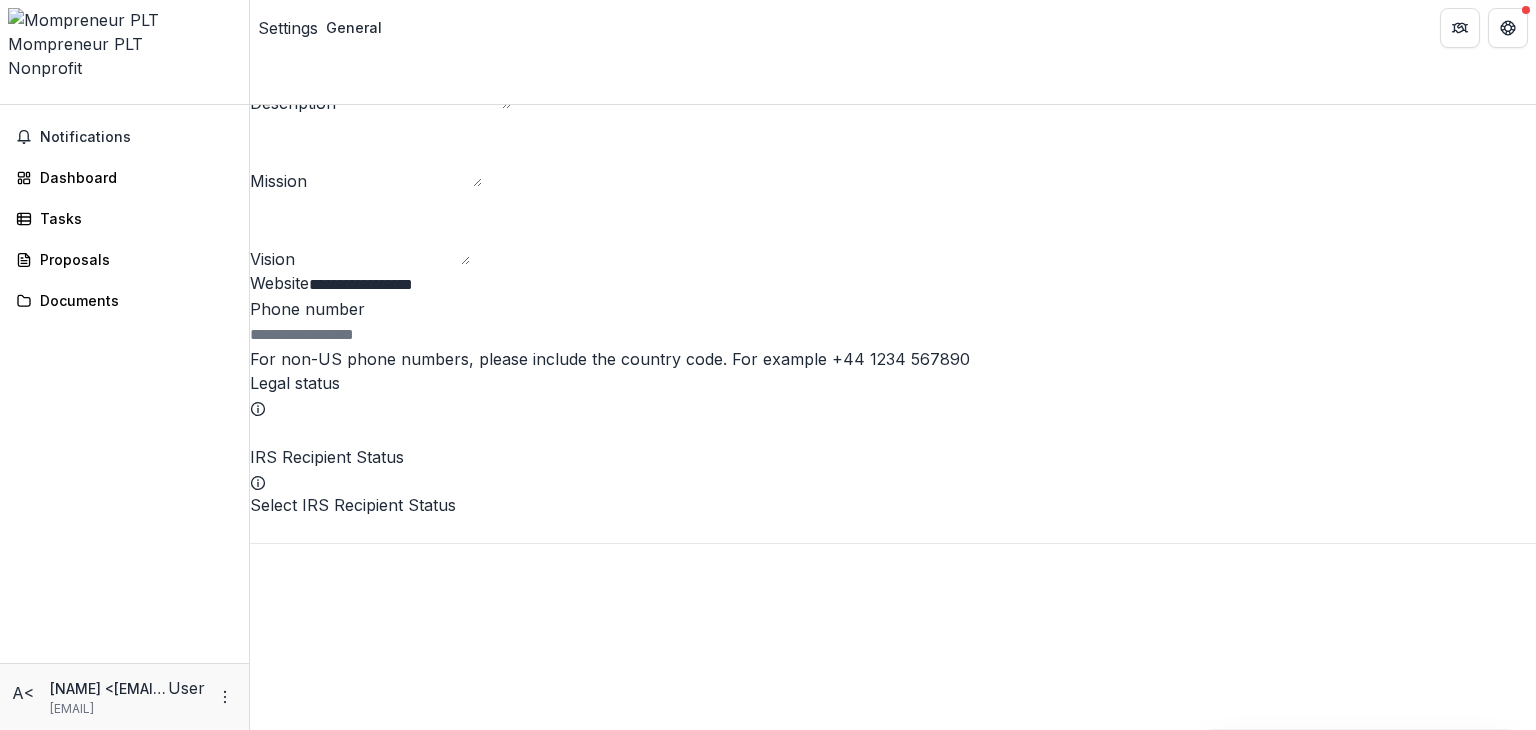 scroll, scrollTop: 1773, scrollLeft: 0, axis: vertical 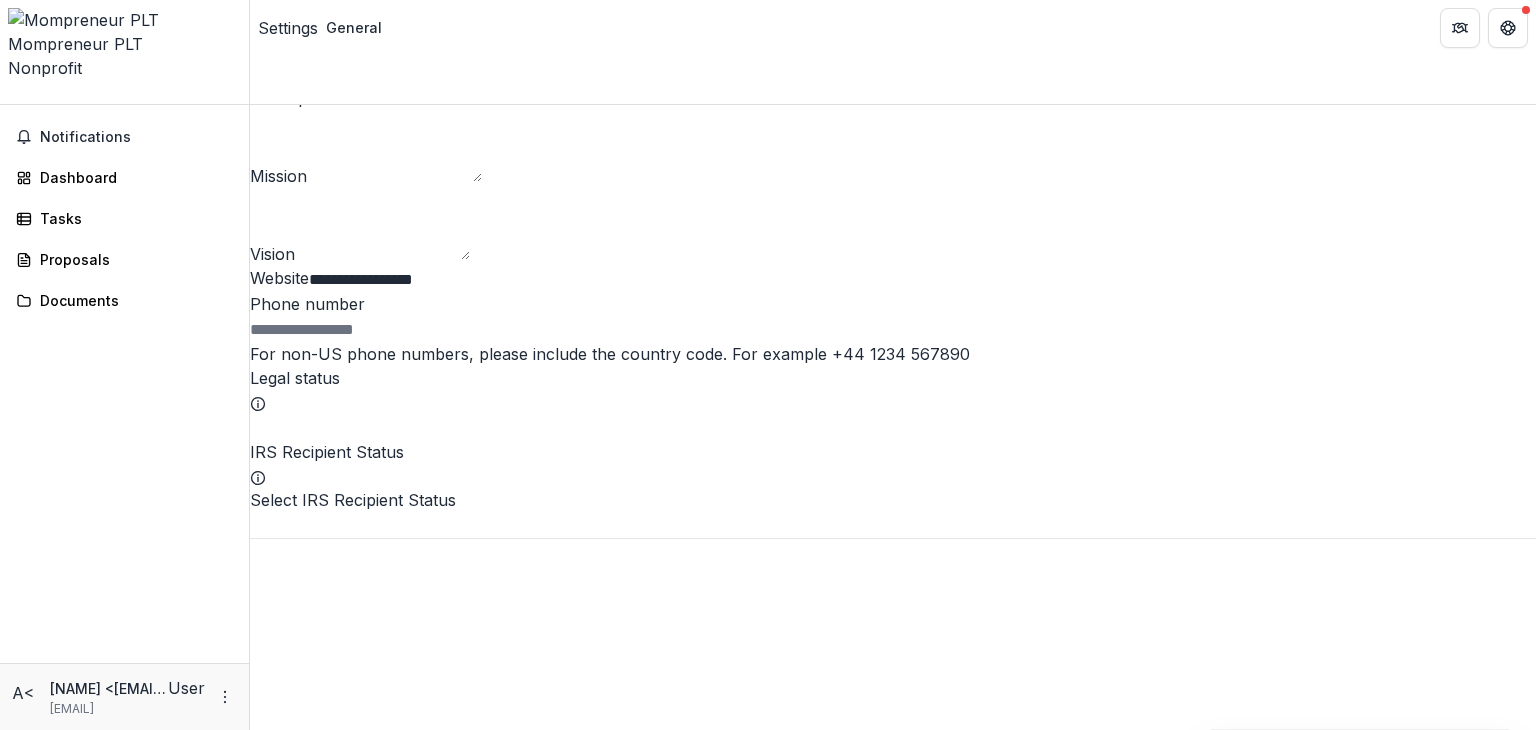 click on "State / province / region" at bounding box center [516, 2258] 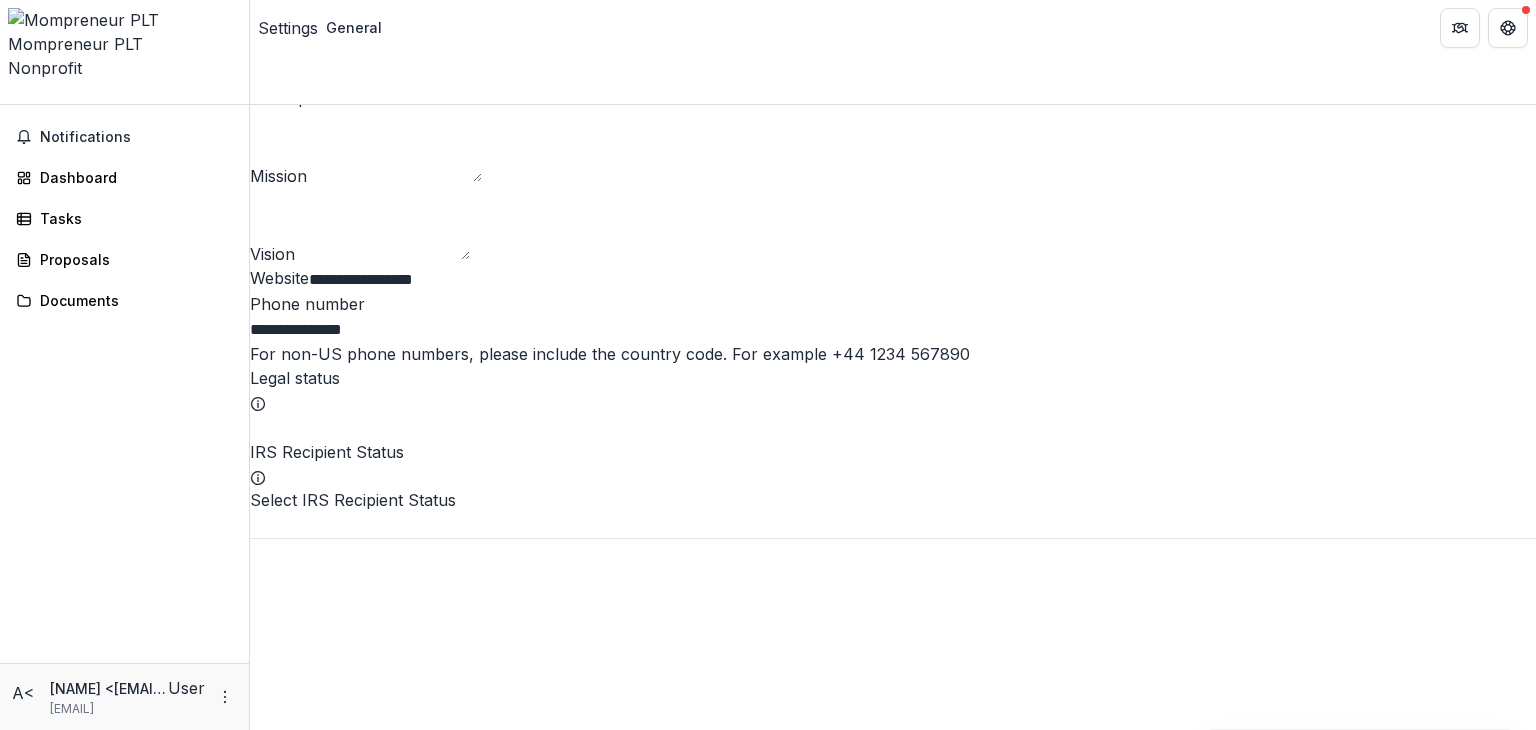 type on "********" 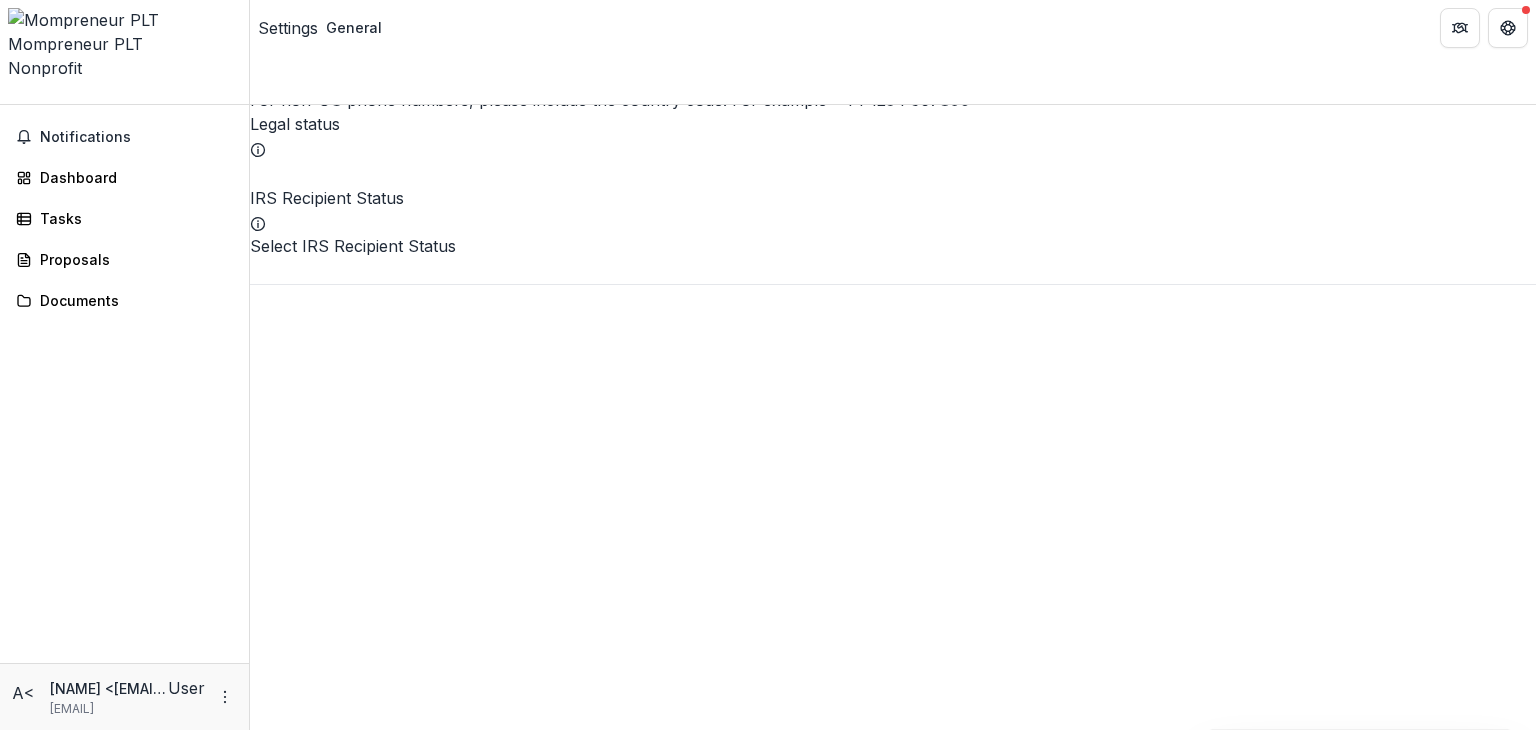 scroll, scrollTop: 2044, scrollLeft: 0, axis: vertical 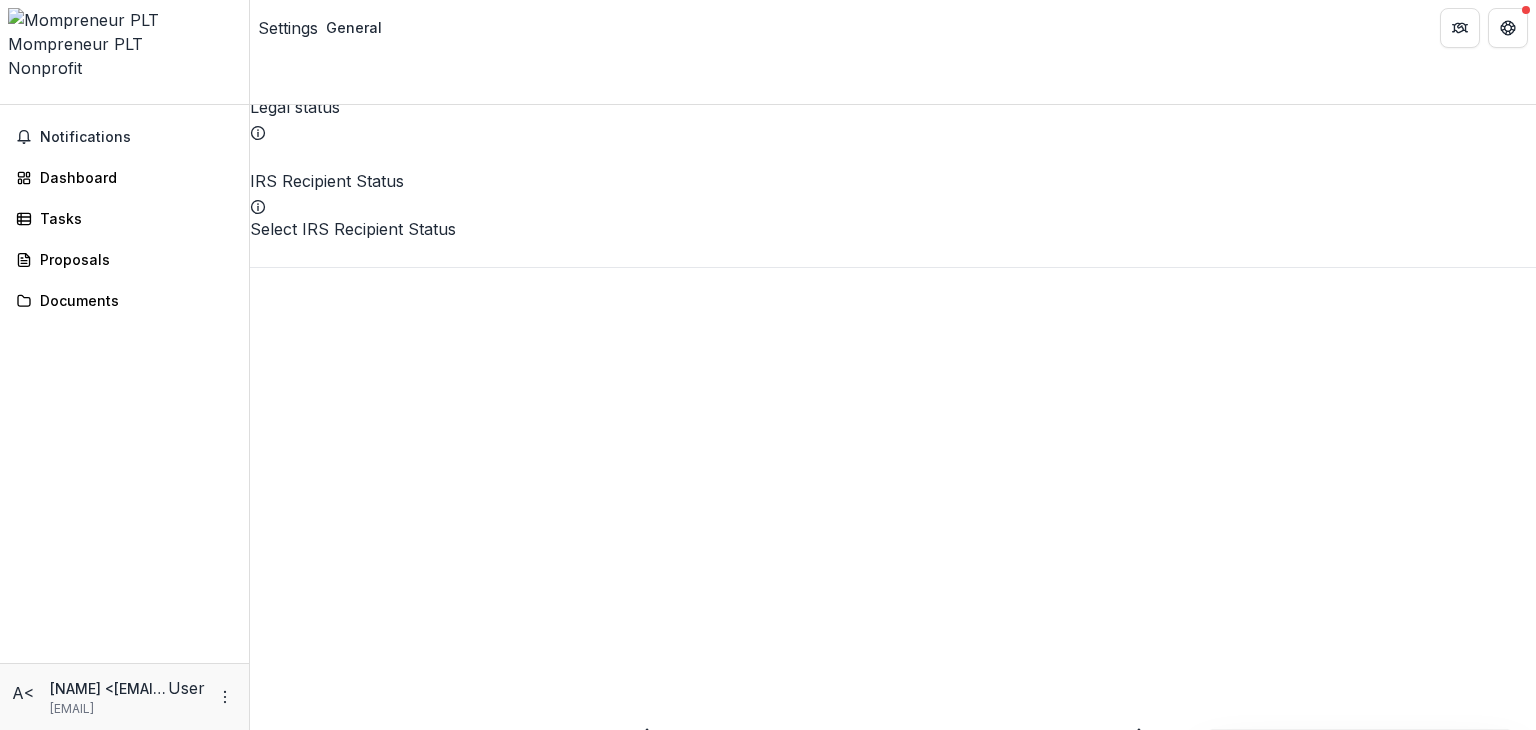 click at bounding box center [250, 3422] 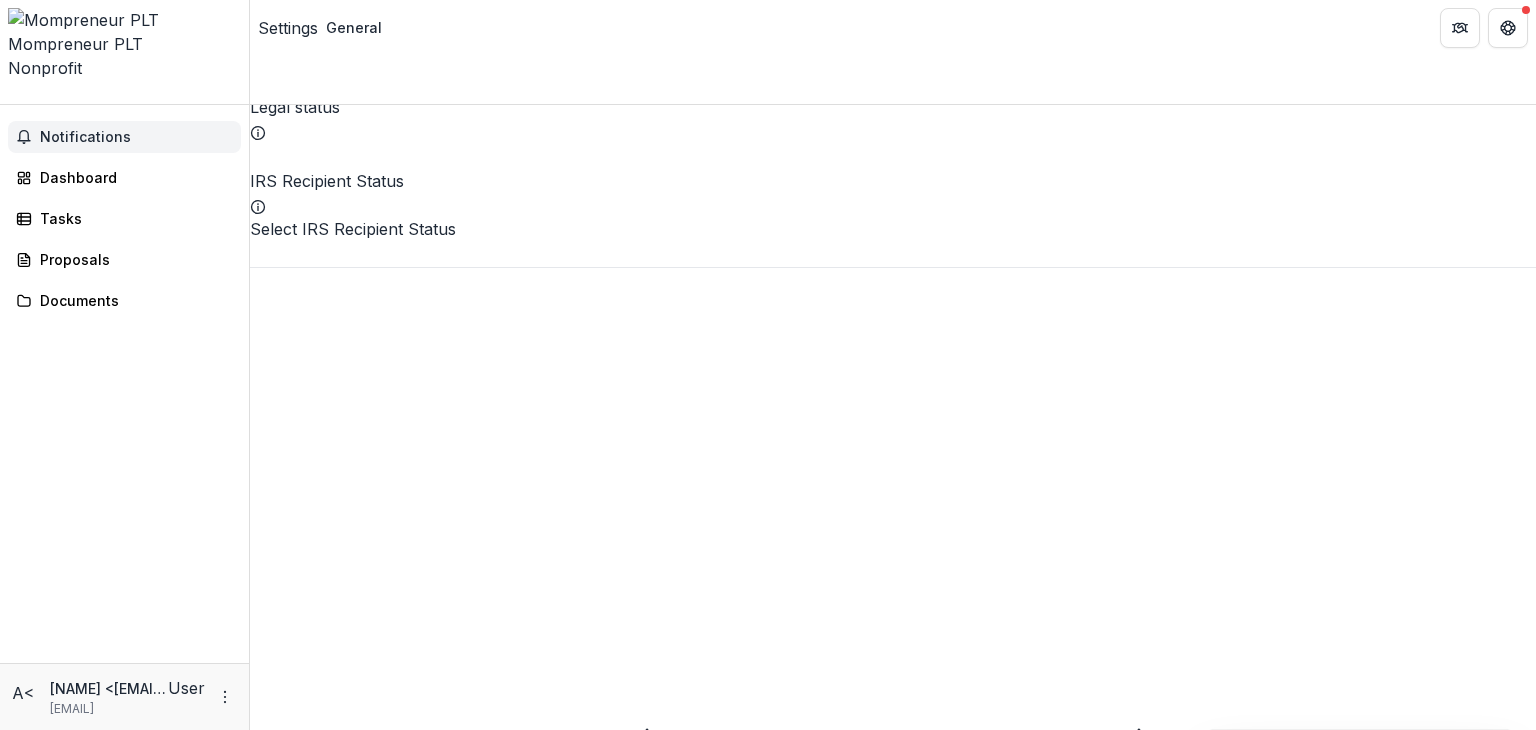 click on "Notifications" at bounding box center [136, 137] 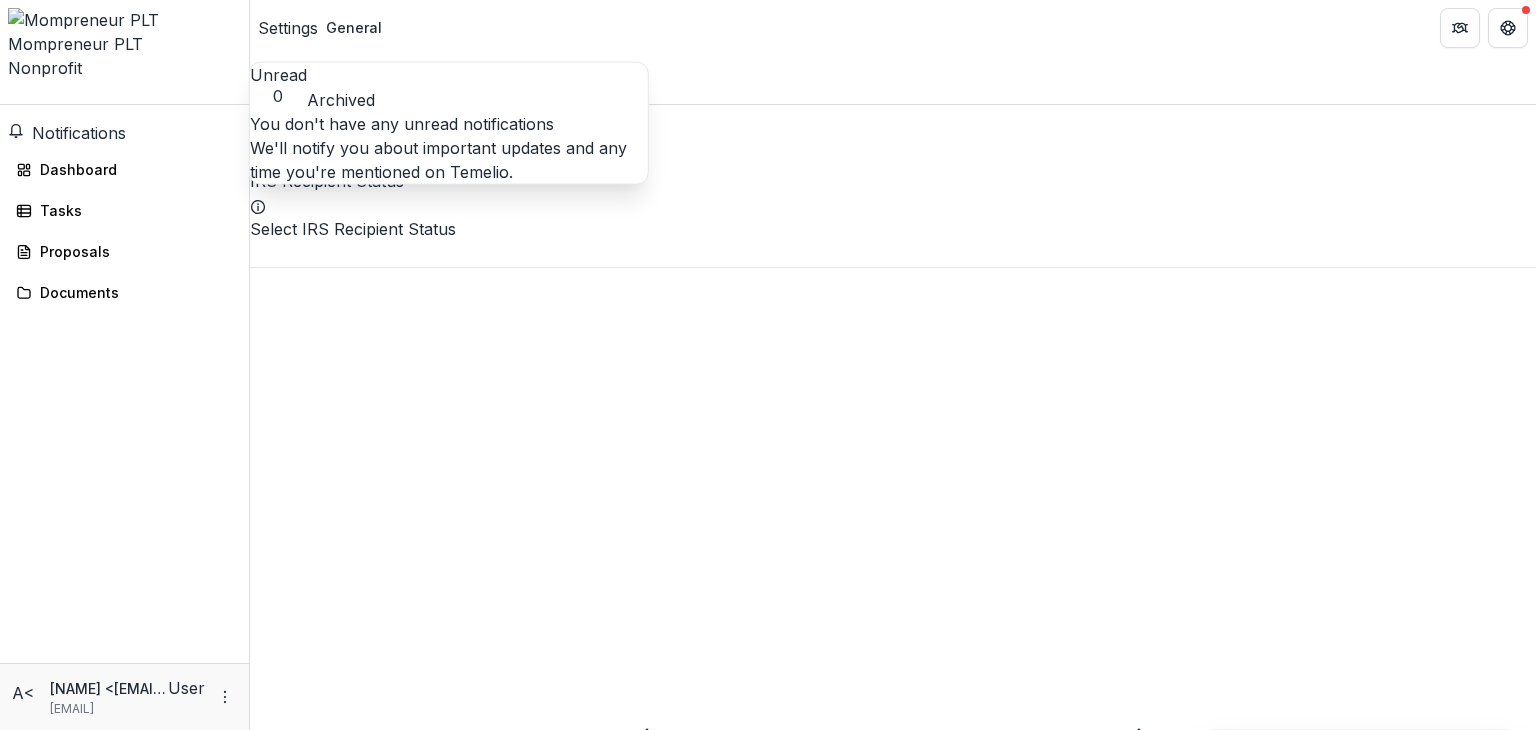 click on "Notifications" at bounding box center (79, 133) 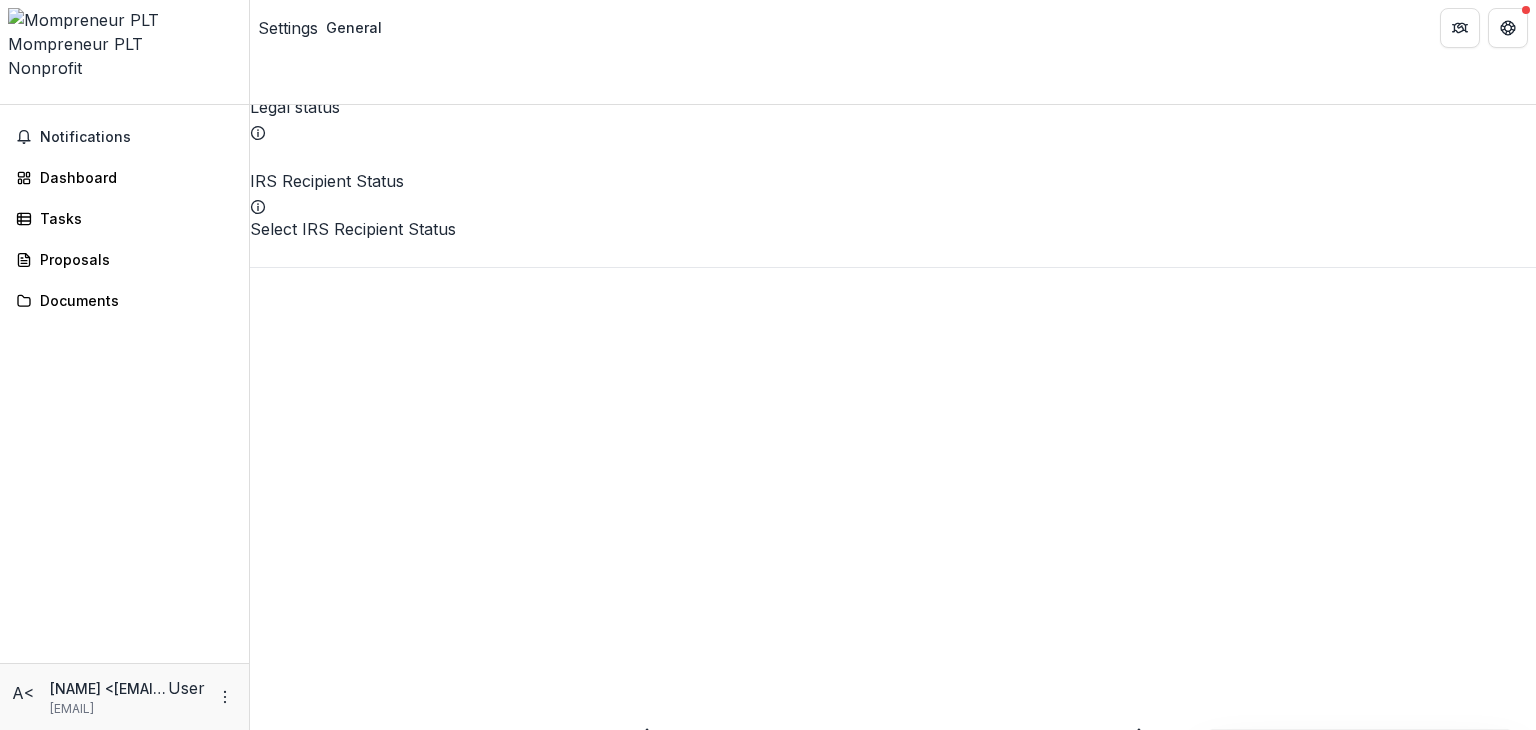 click on "Settings" at bounding box center [288, 28] 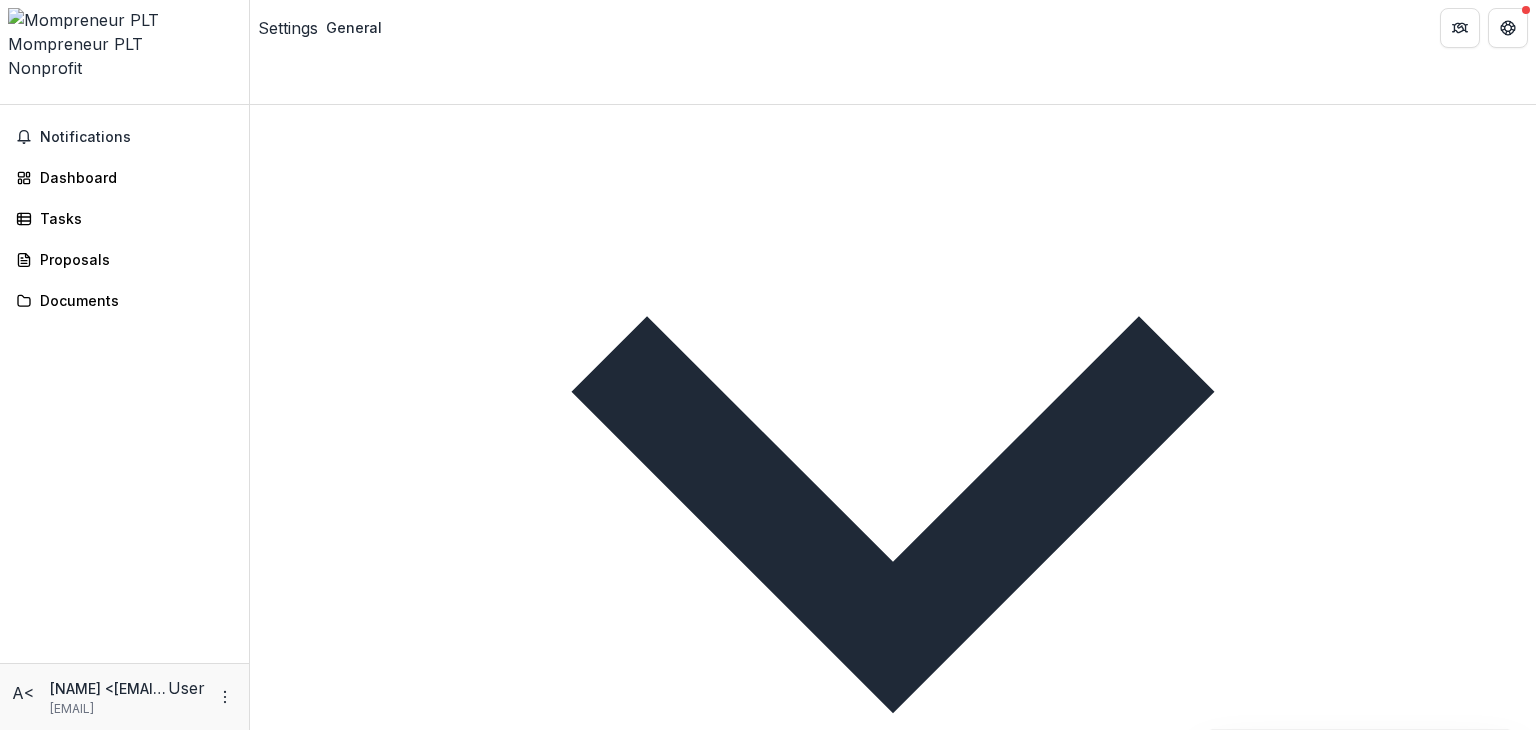 scroll, scrollTop: 2423, scrollLeft: 0, axis: vertical 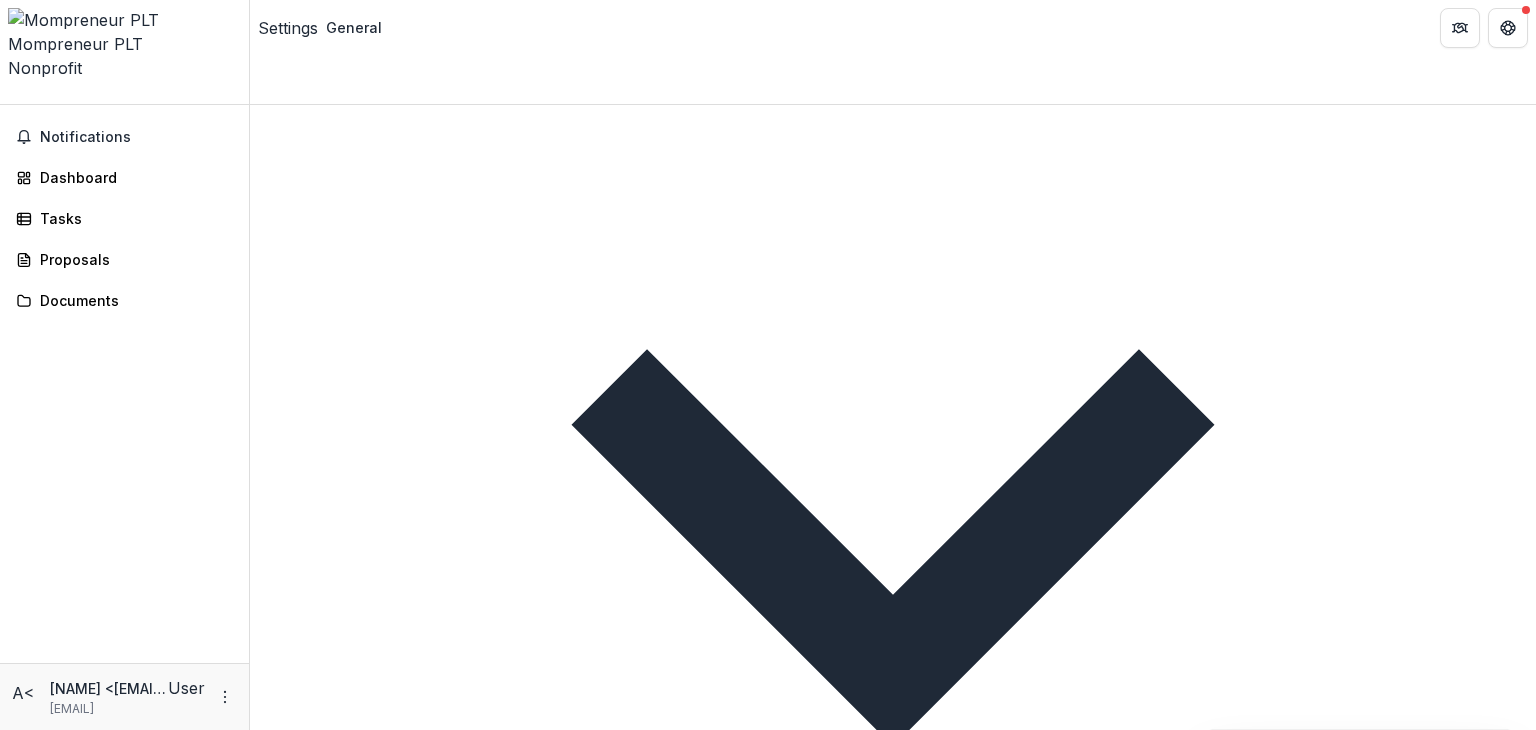 click at bounding box center (893, 3220) 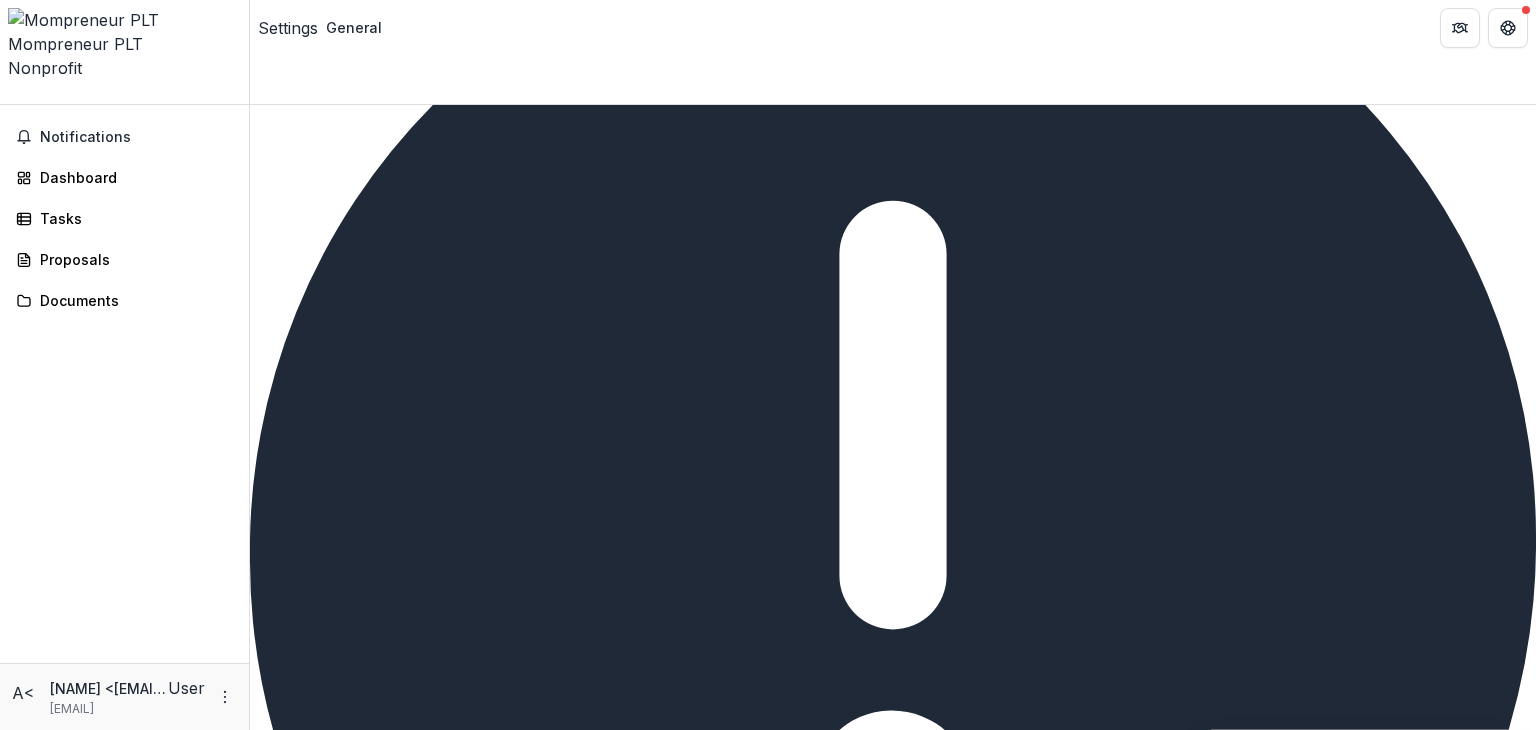 scroll, scrollTop: 0, scrollLeft: 0, axis: both 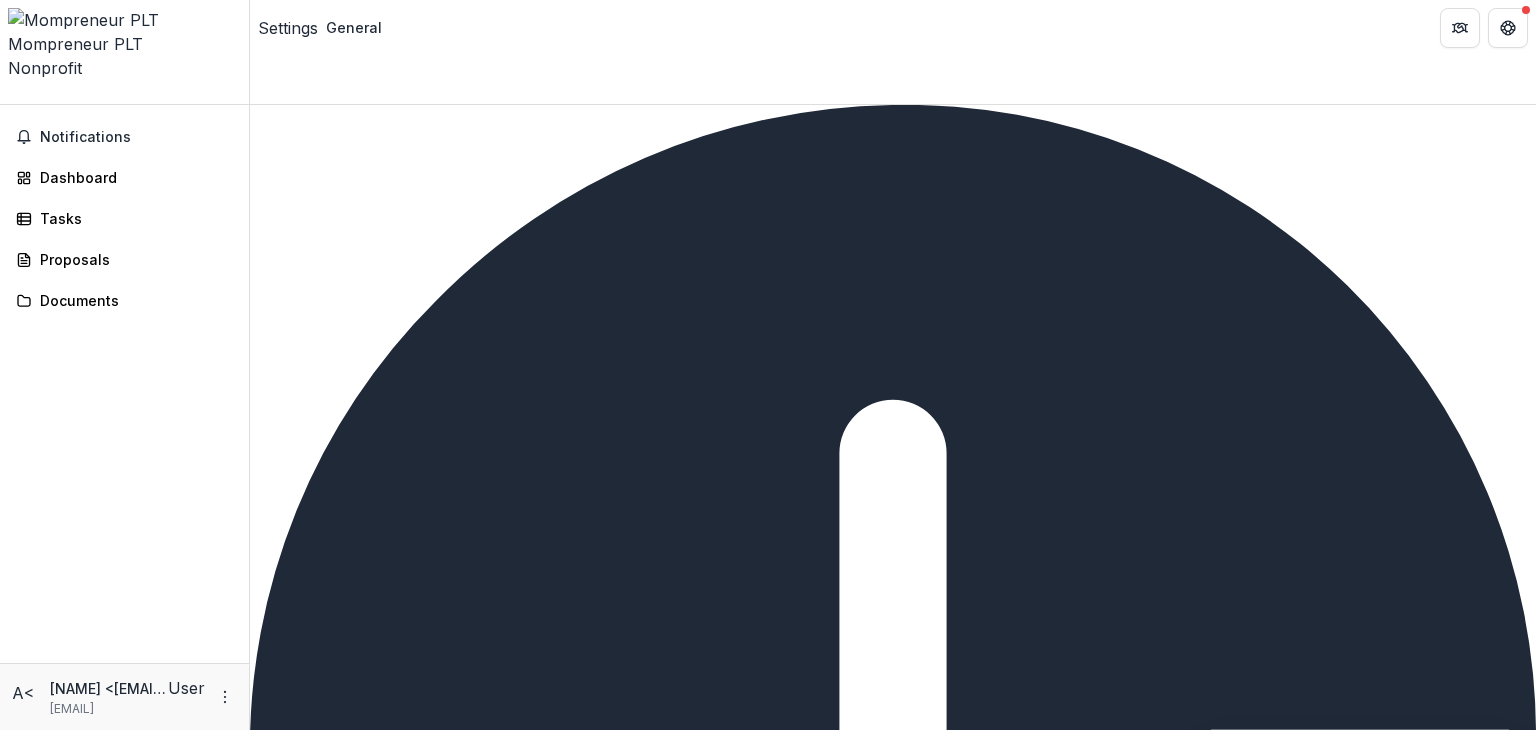 type 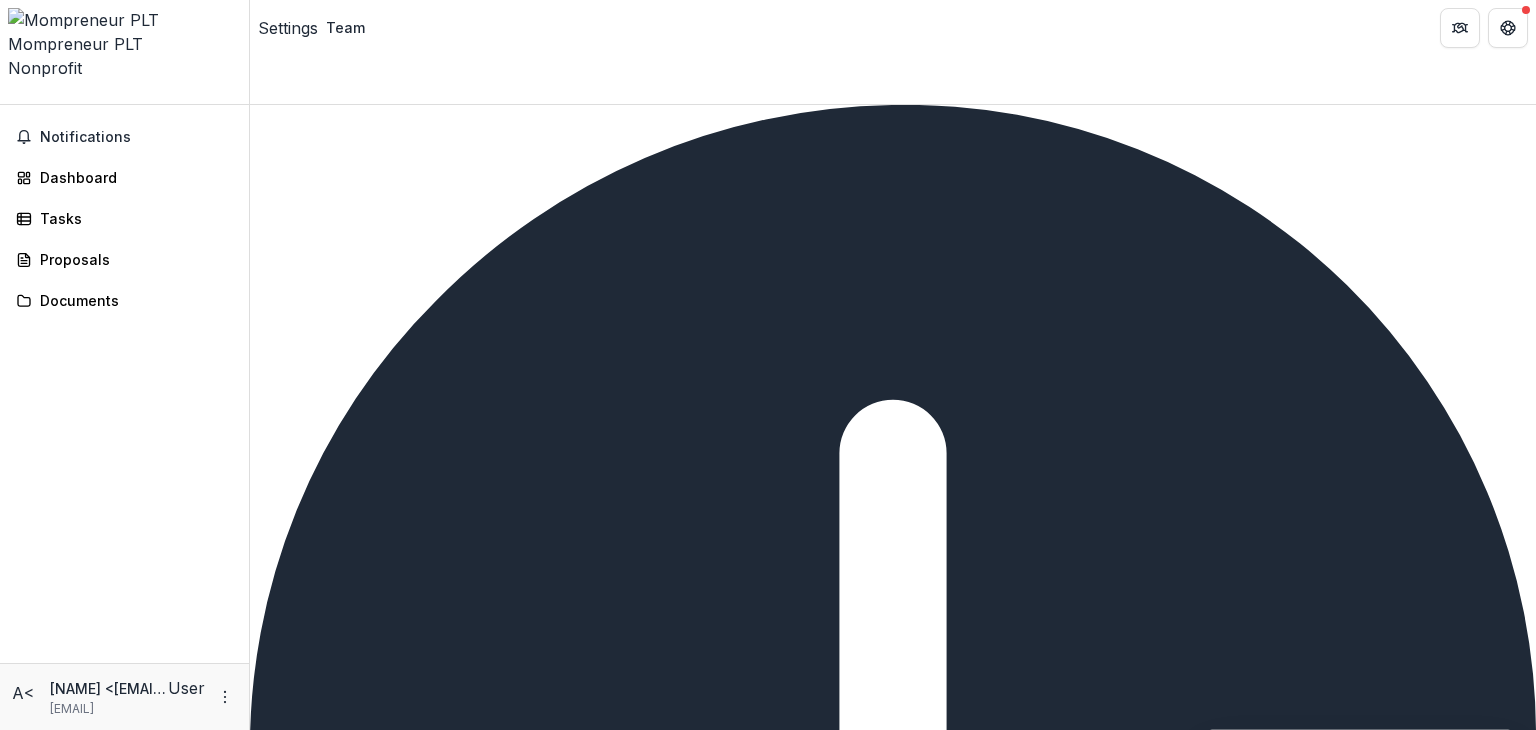 click on "Authentication" at bounding box center (893, 1523) 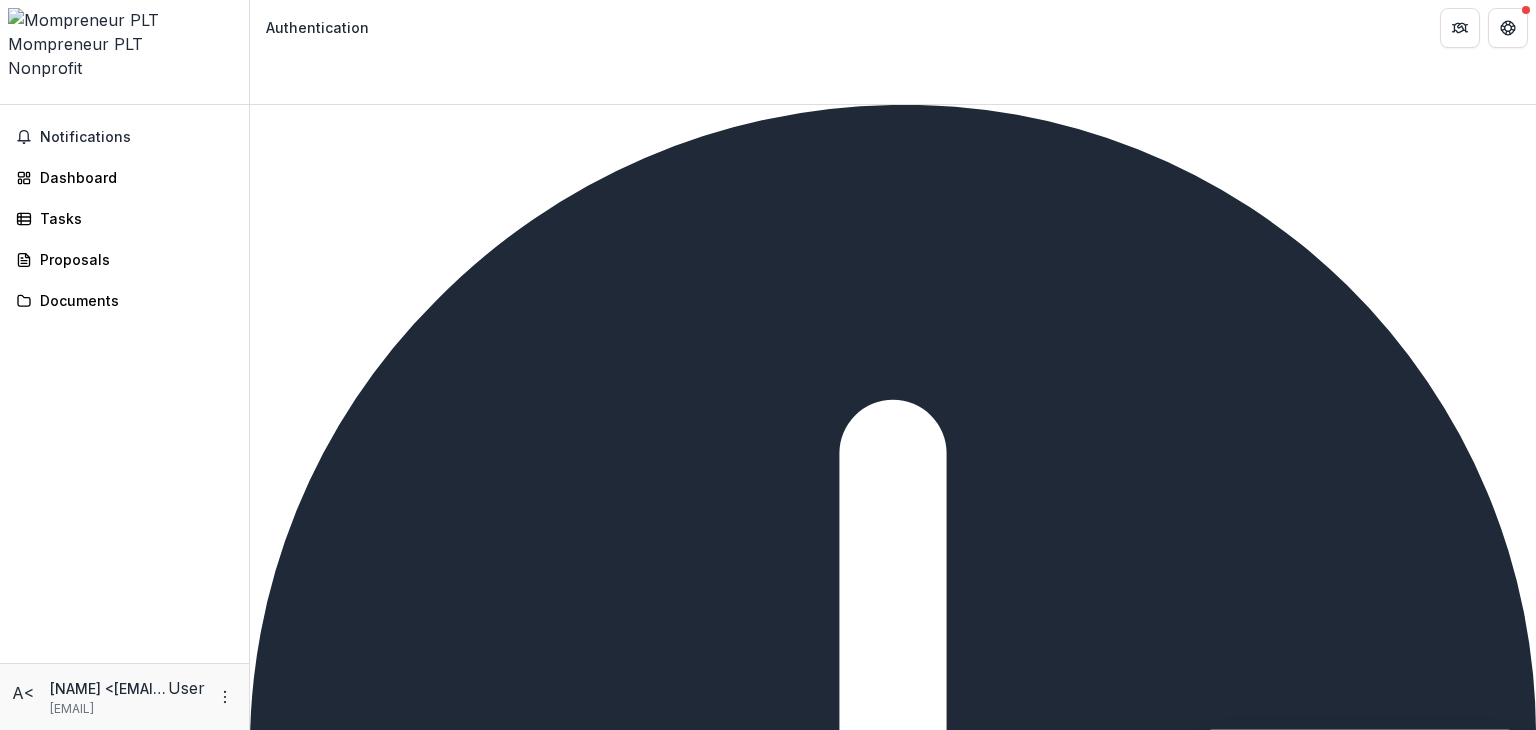 click on "Phone number" at bounding box center [308, 1572] 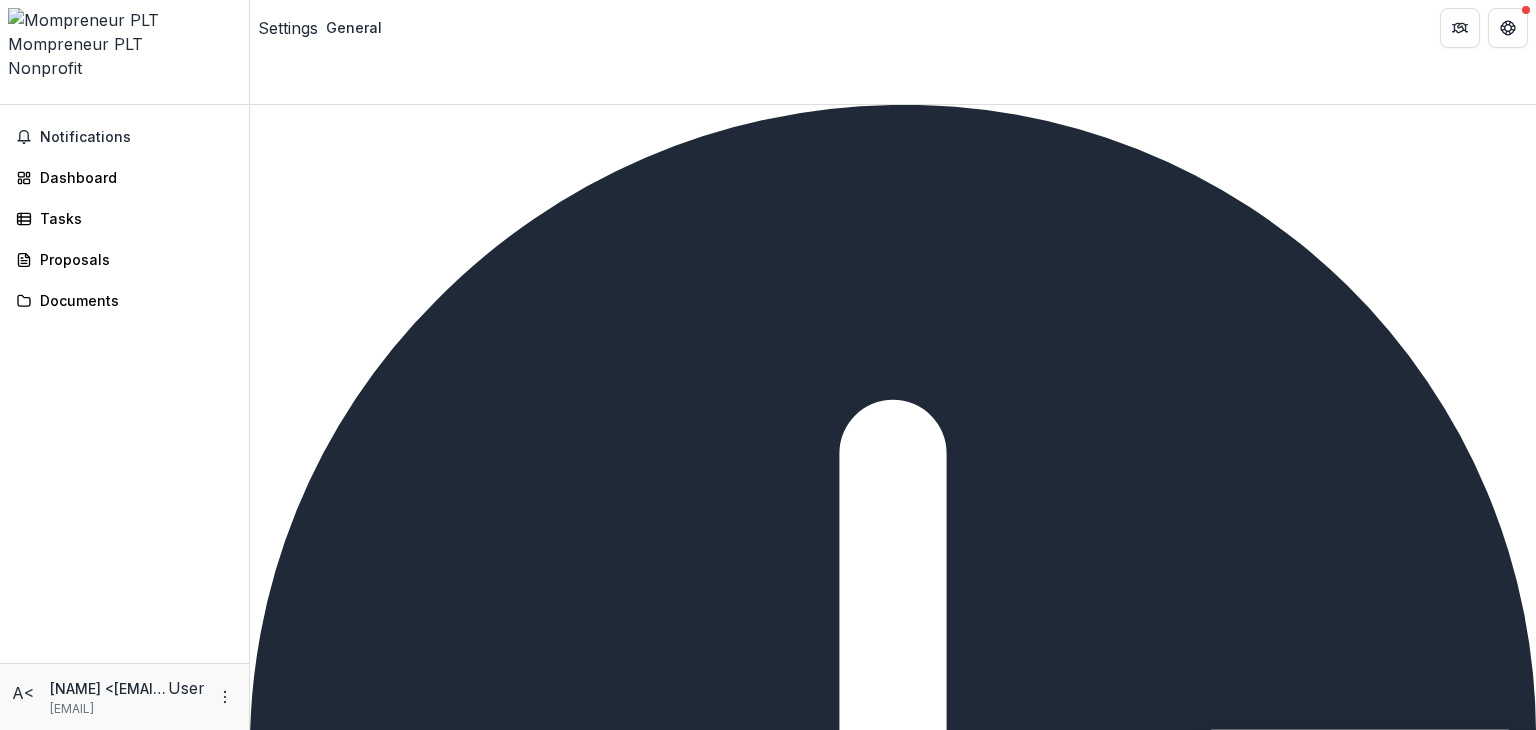 drag, startPoint x: 1535, startPoint y: 143, endPoint x: 1535, endPoint y: 353, distance: 210 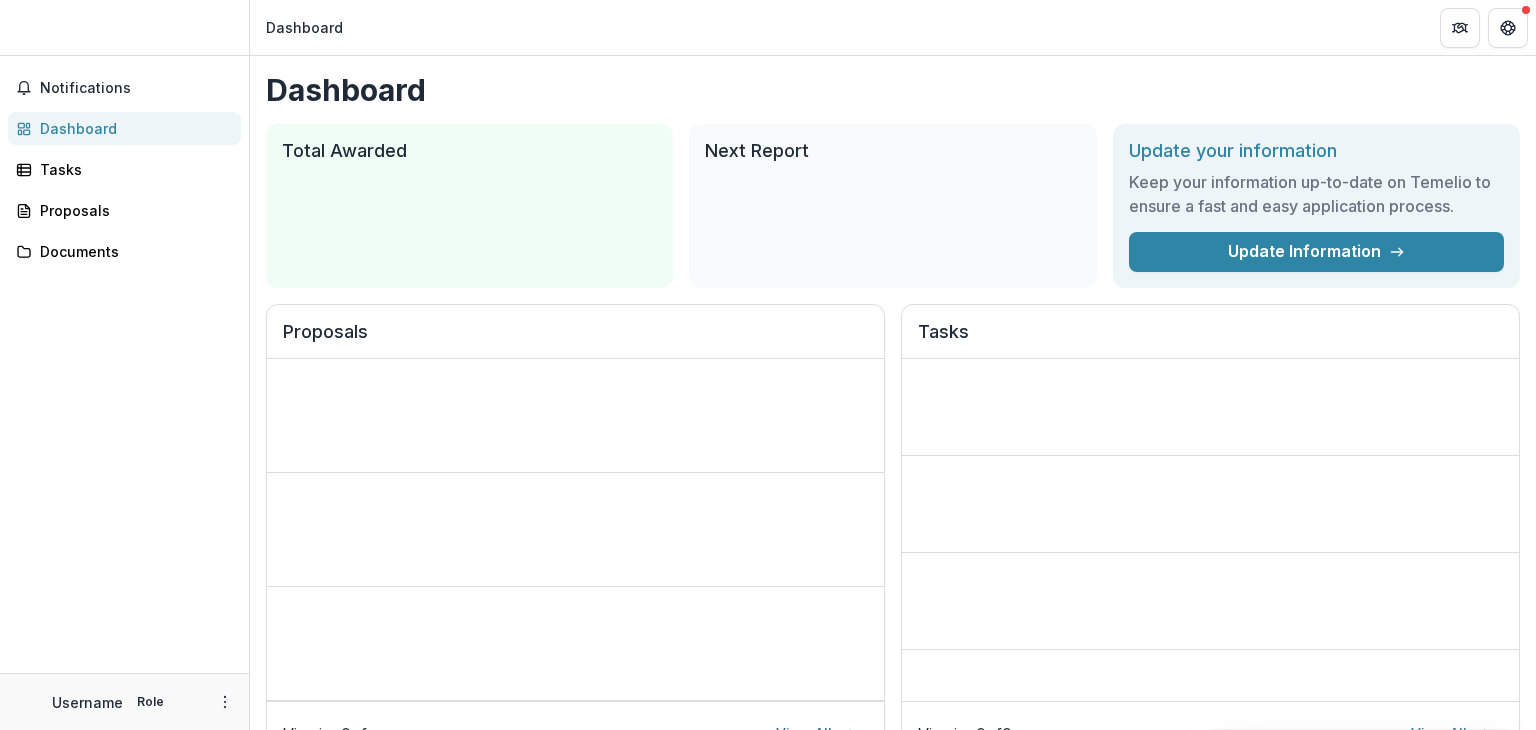 scroll, scrollTop: 0, scrollLeft: 0, axis: both 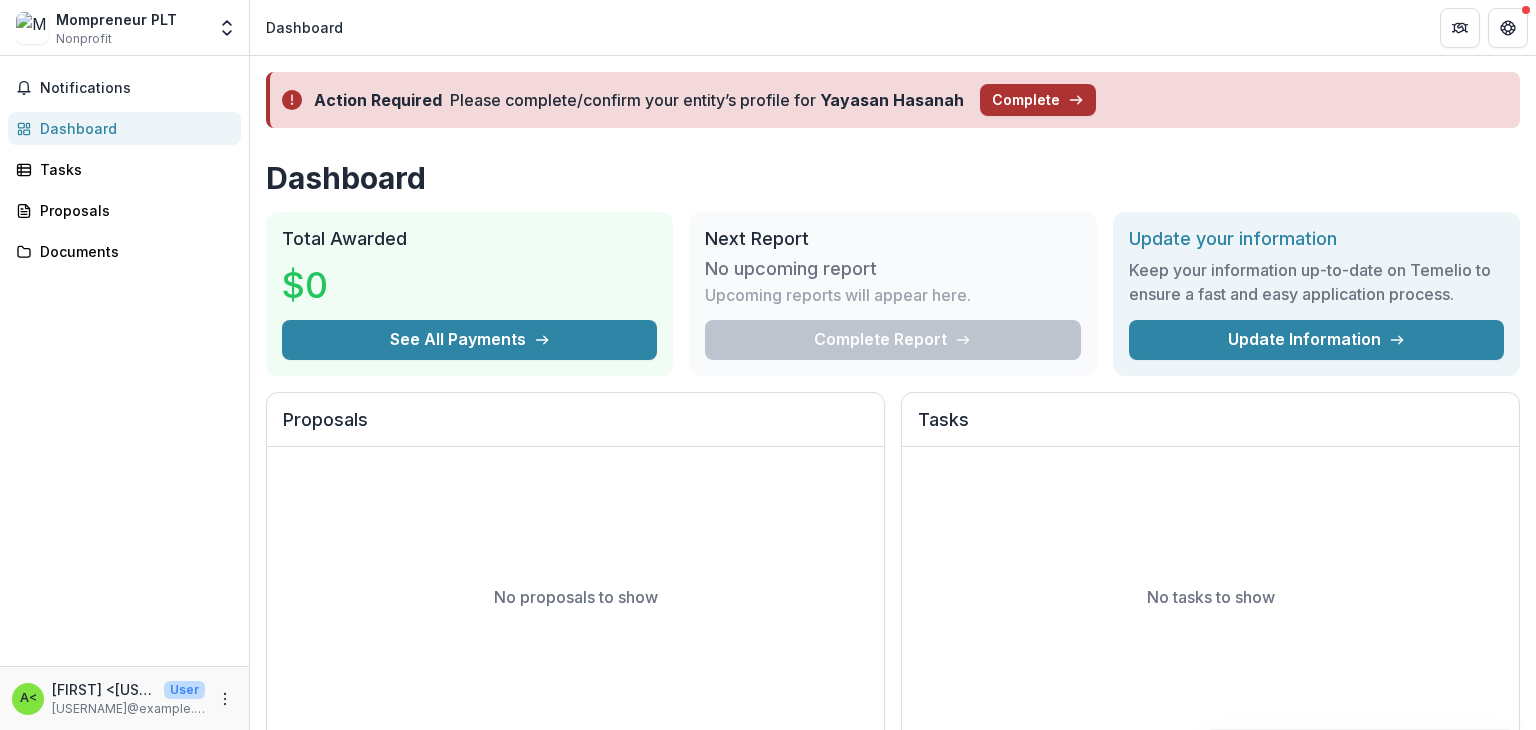 click on "Complete" at bounding box center (1038, 100) 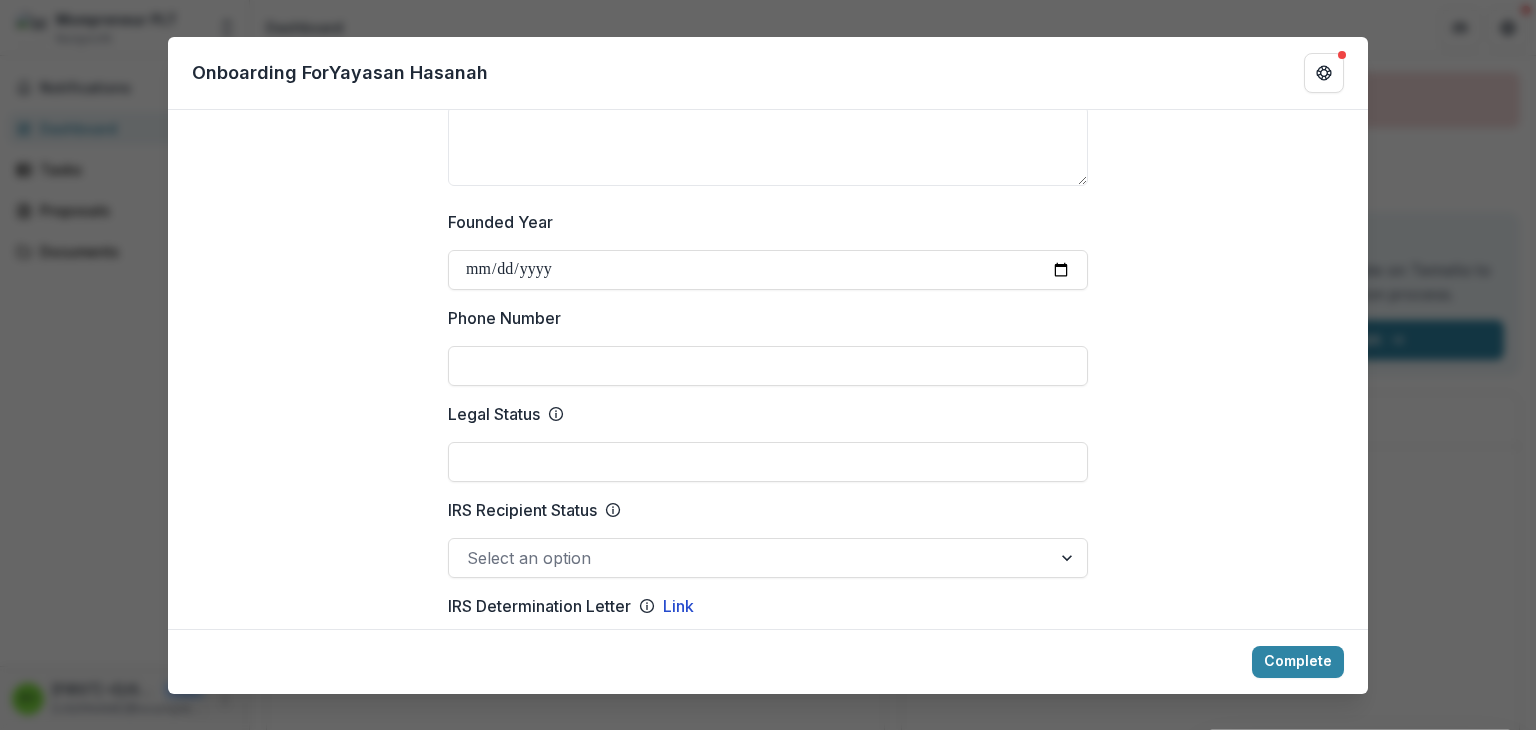 scroll, scrollTop: 708, scrollLeft: 0, axis: vertical 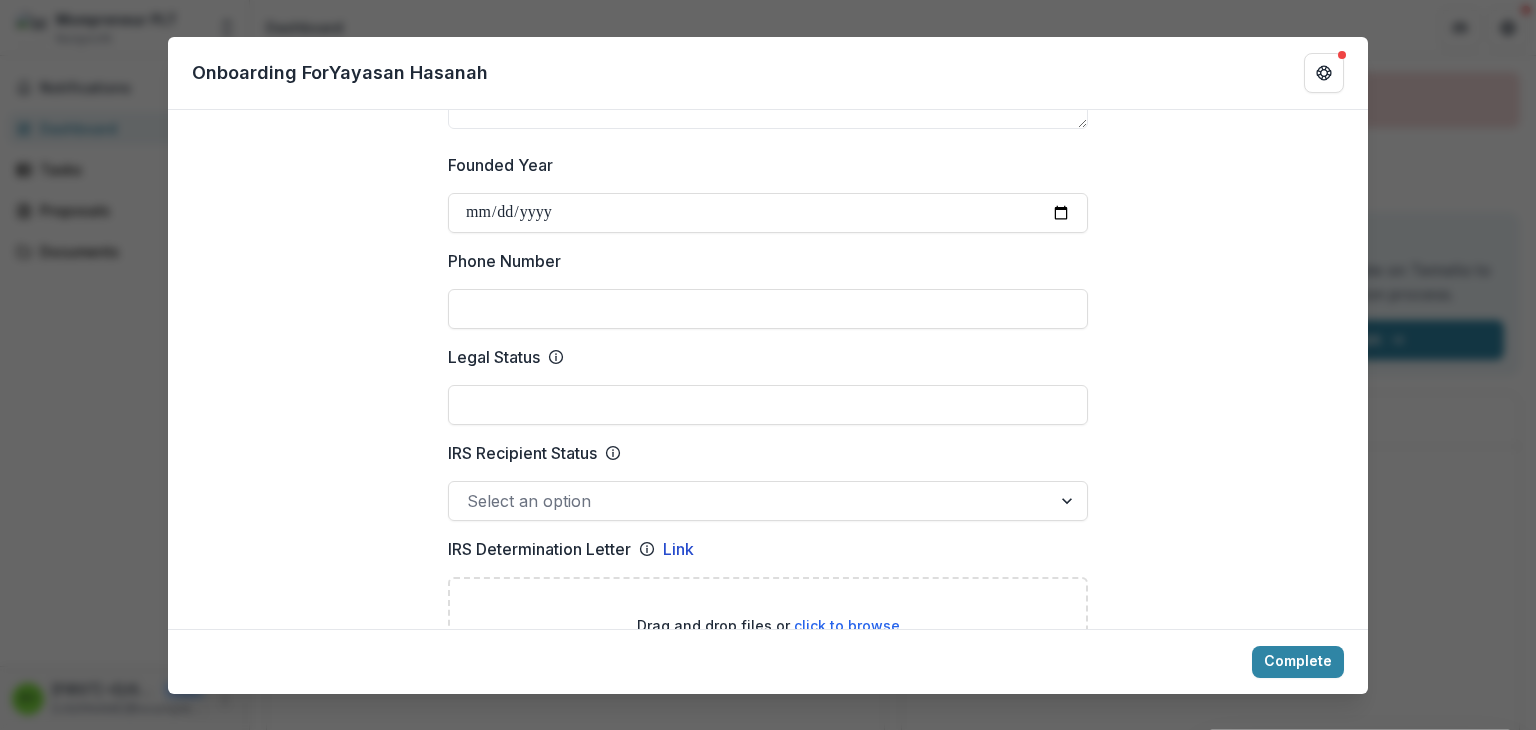 click on "Phone Number" at bounding box center [768, 309] 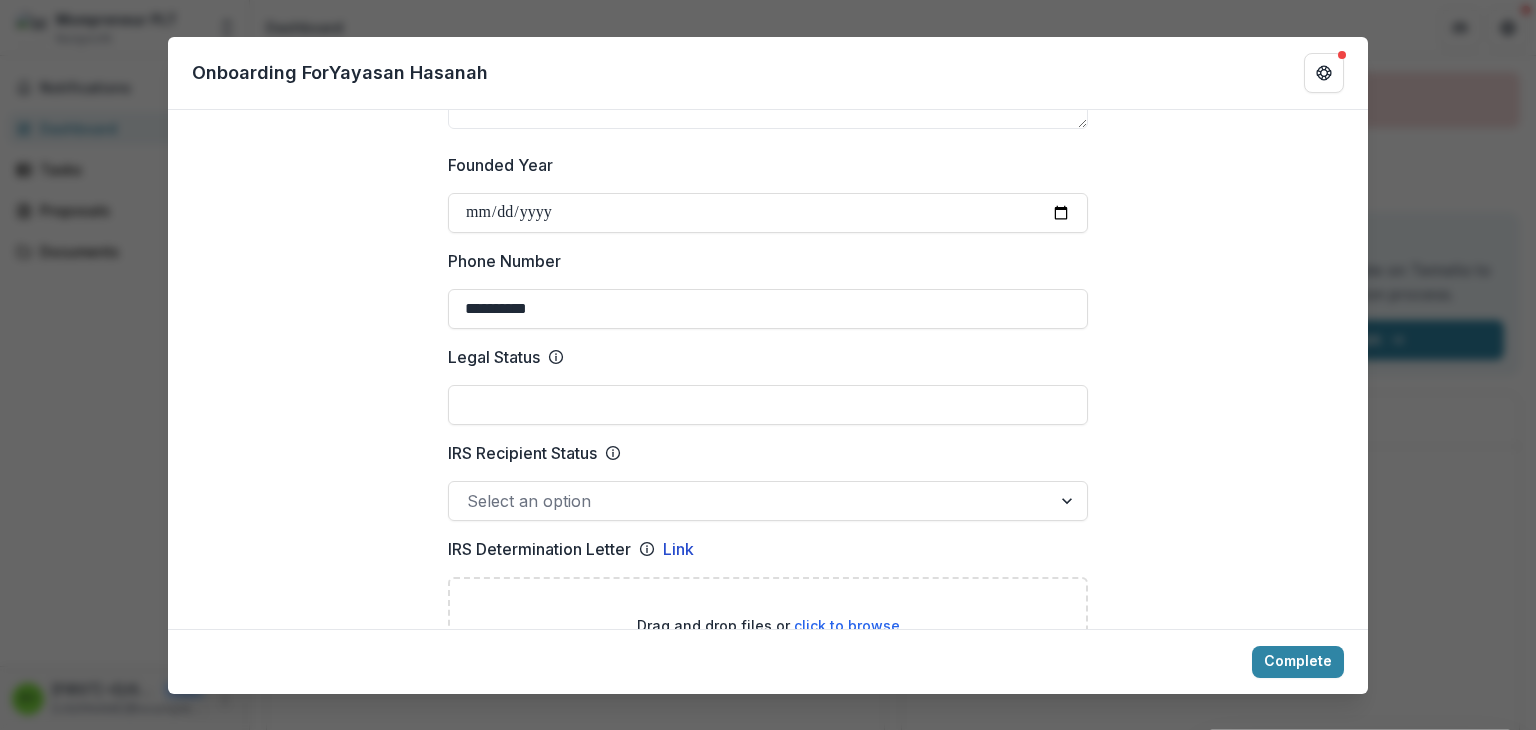 type on "**********" 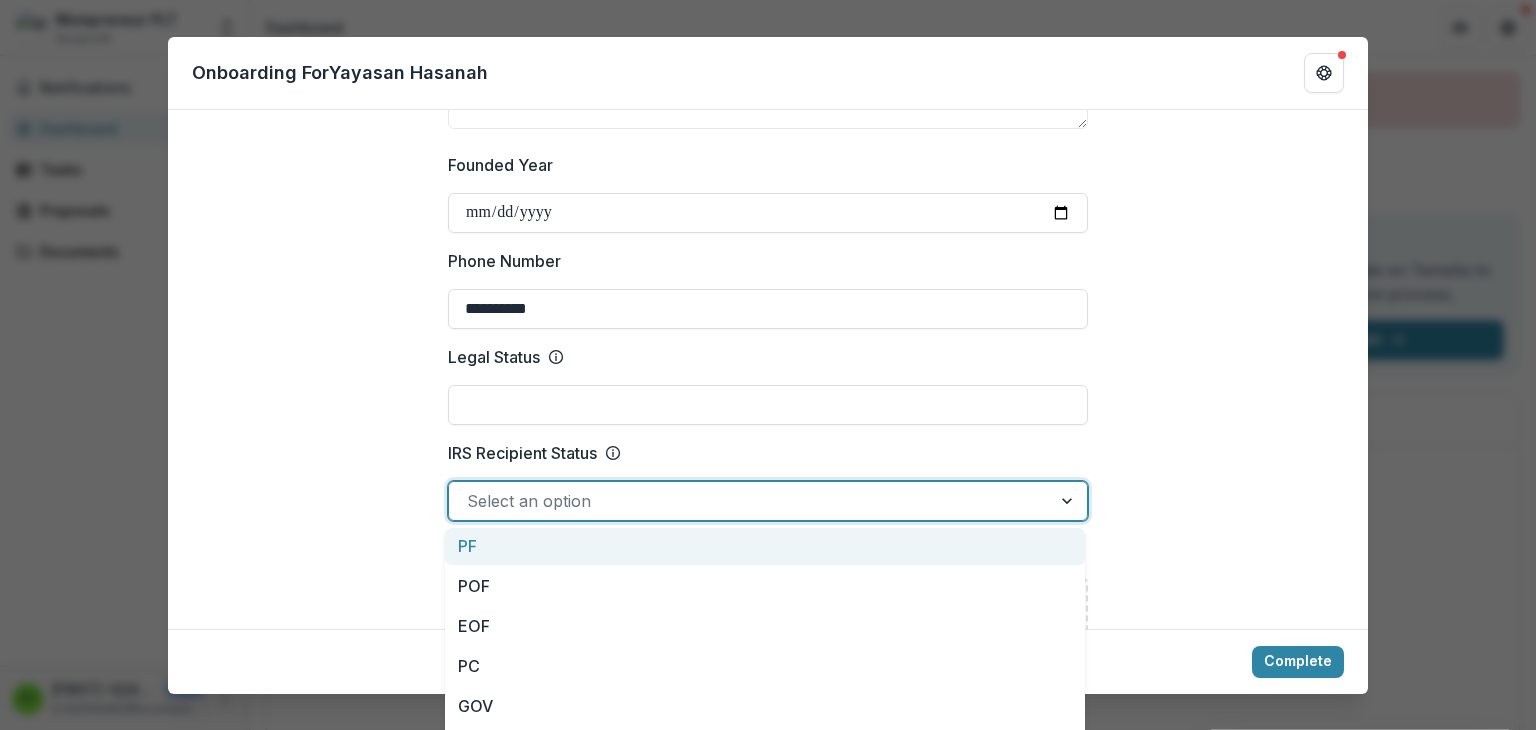 click on "Select an option" at bounding box center (750, 501) 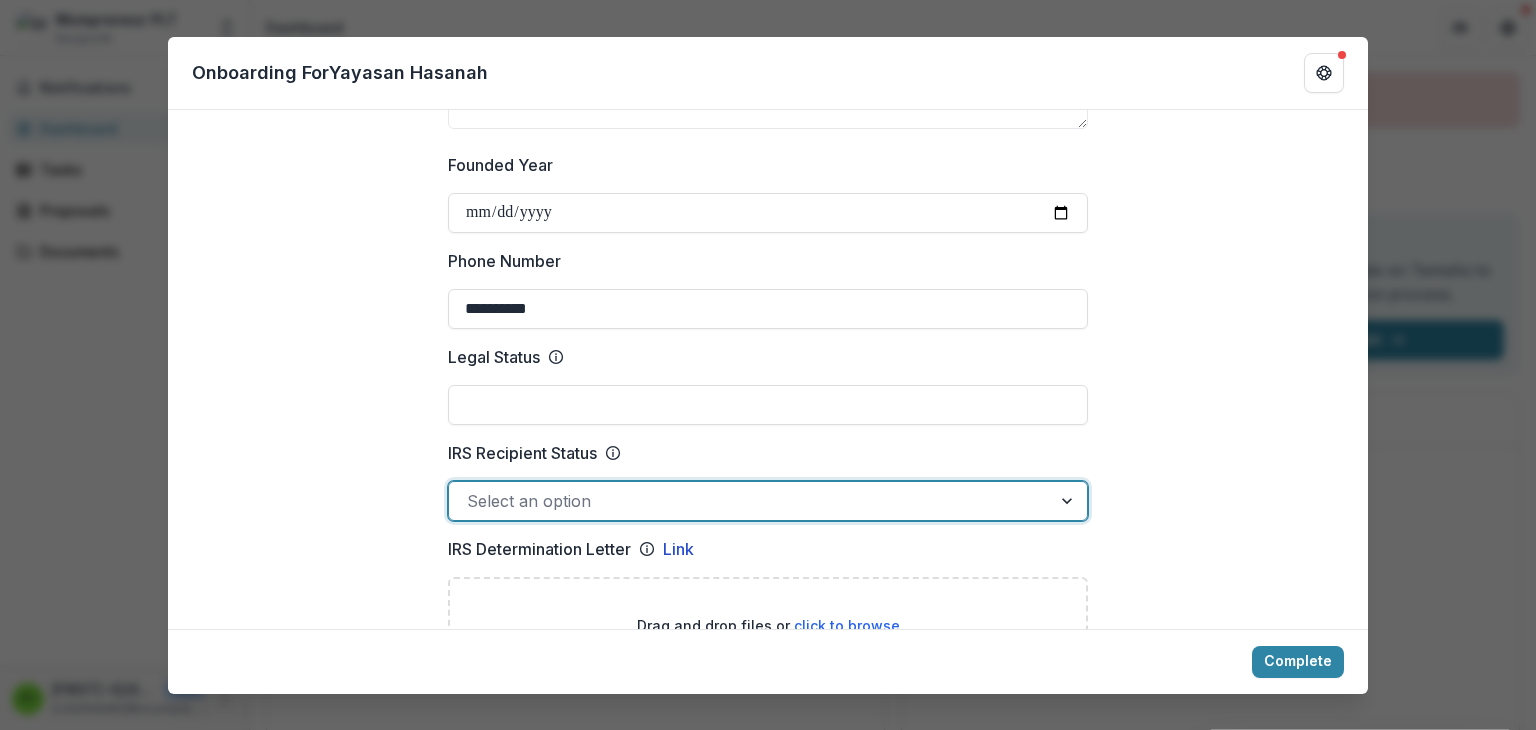 click on "Select an option" at bounding box center [750, 501] 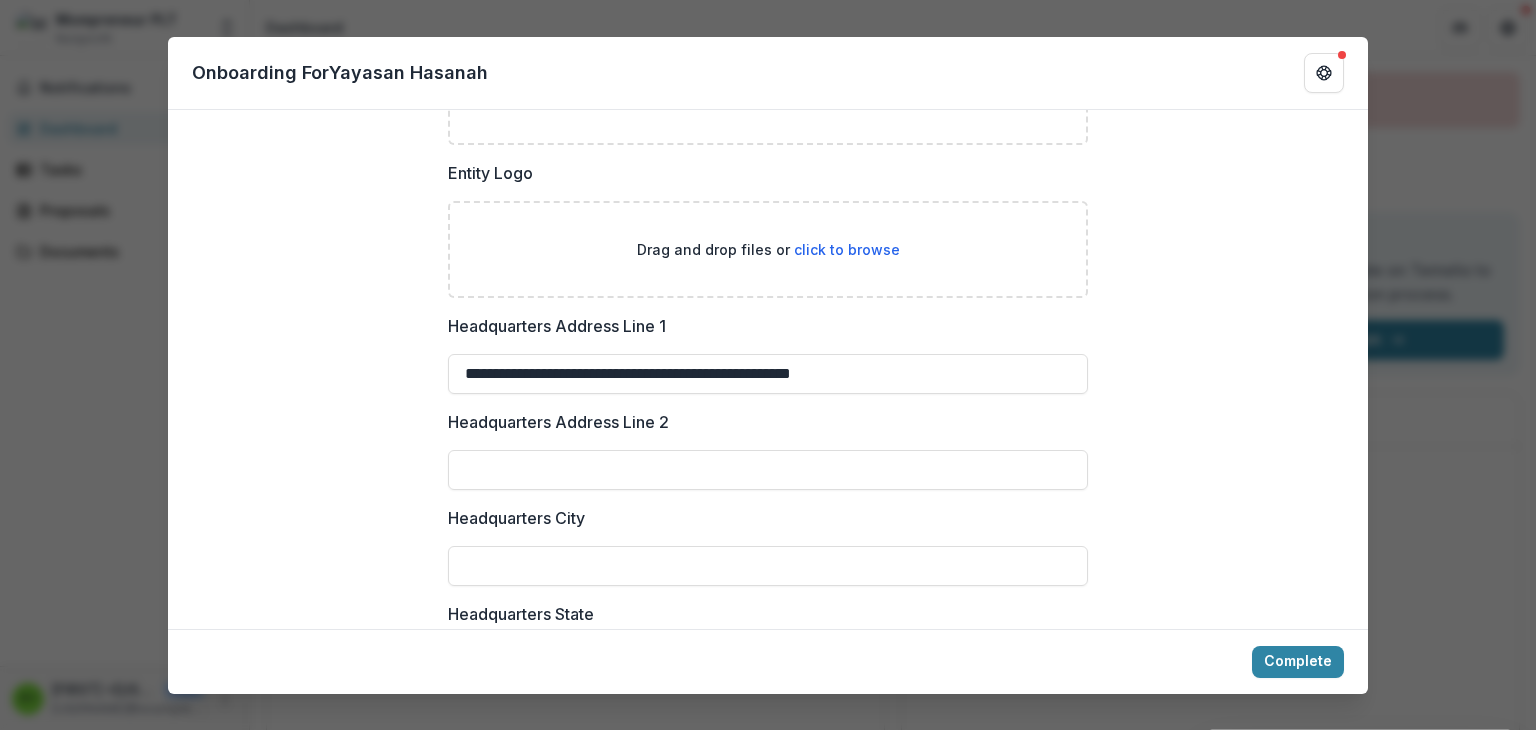 scroll, scrollTop: 1318, scrollLeft: 0, axis: vertical 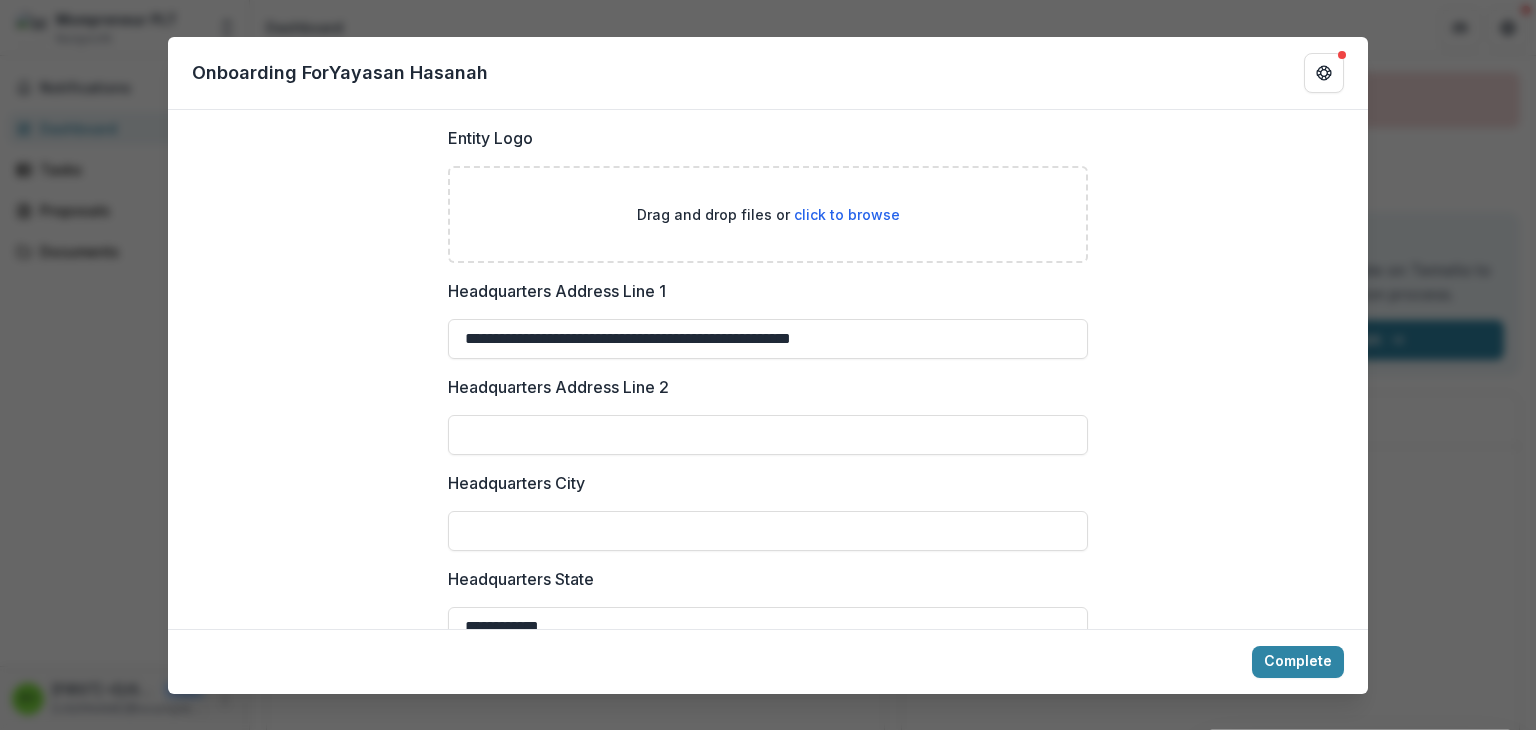 drag, startPoint x: 930, startPoint y: 321, endPoint x: 162, endPoint y: 372, distance: 769.69147 